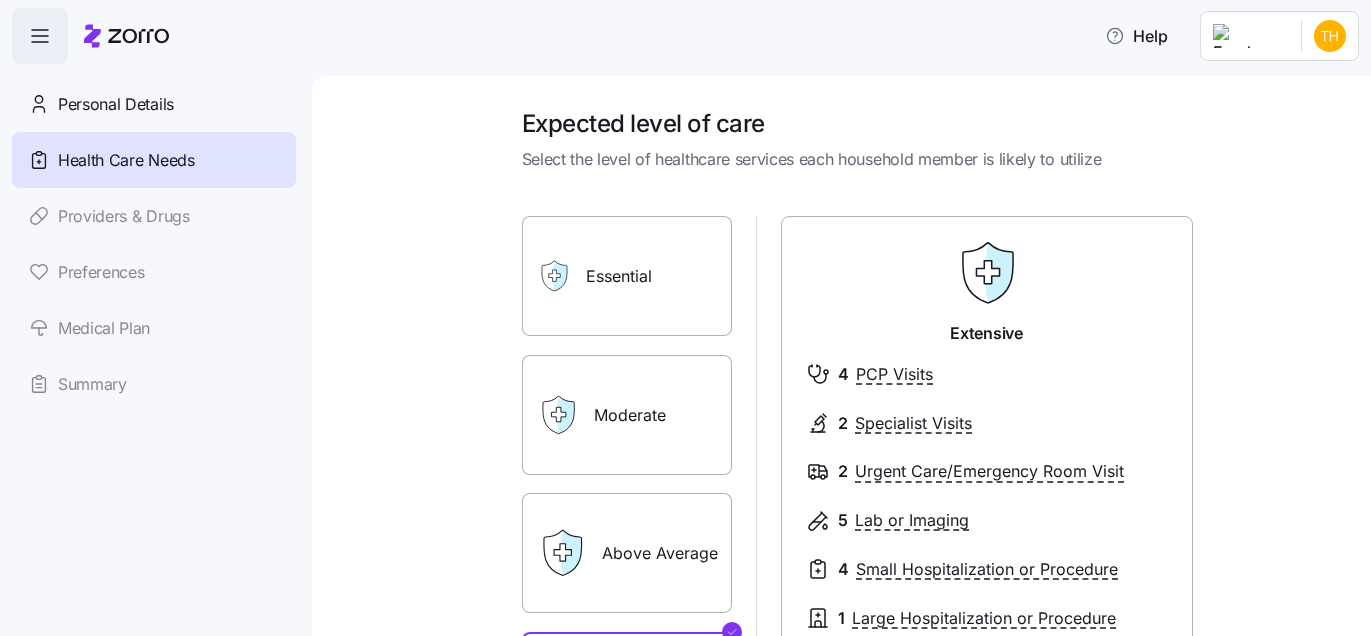 scroll, scrollTop: 0, scrollLeft: 0, axis: both 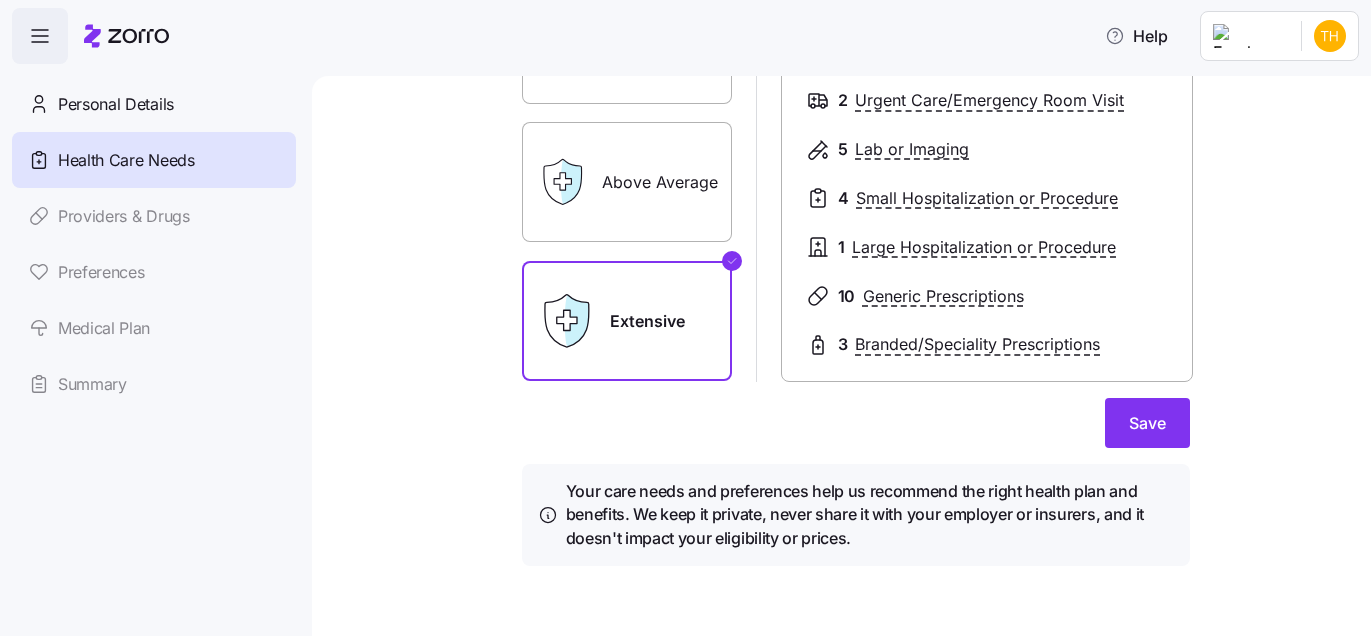 click on "Expected level of care Select the level of healthcare services each household member is likely to utilize Essential Moderate Above Average Extensive Extensive 4 PCP Visits 2 Specialist Visits 2 Urgent Care/Emergency Room Visit 5 Lab or Imaging 4 Small Hospitalization or Procedure 1 Large Hospitalization or Procedure 10 Generic Prescriptions 3 Branded/Speciality Prescriptions Save Your care needs and preferences help us recommend the right health plan and benefits. We keep it private, never share it with your employer or insurers, and it doesn't impact your eligibility or prices." at bounding box center [841, 356] 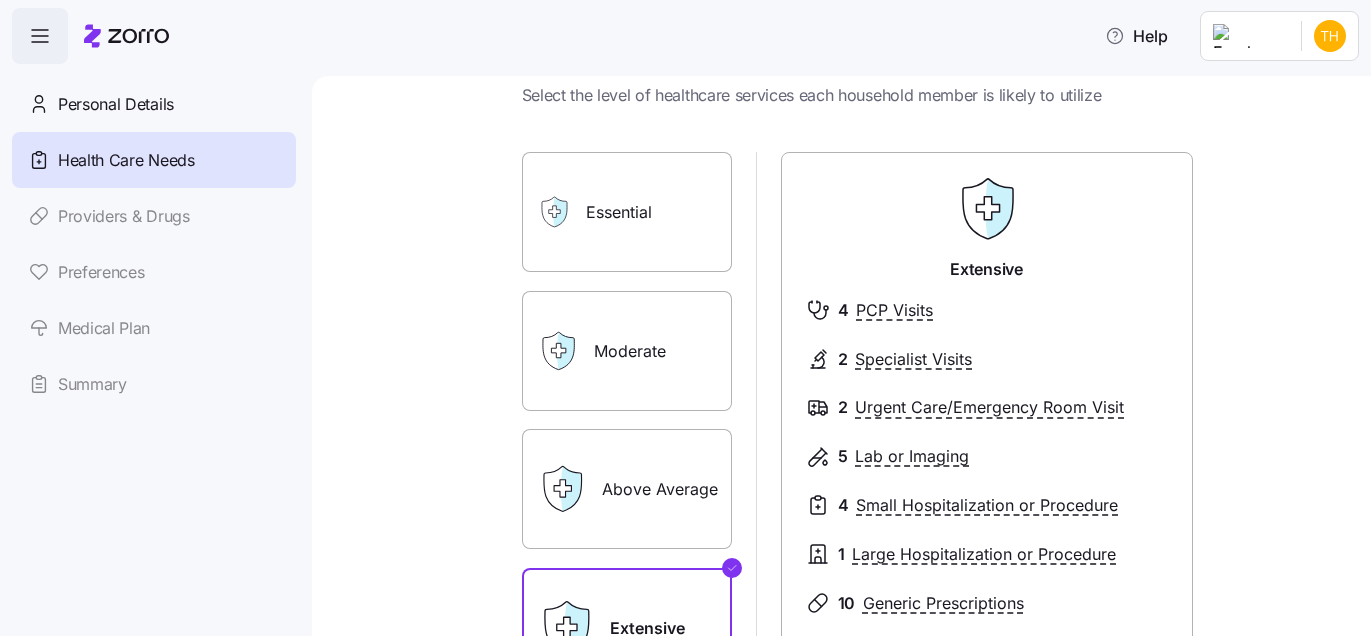scroll, scrollTop: 63, scrollLeft: 0, axis: vertical 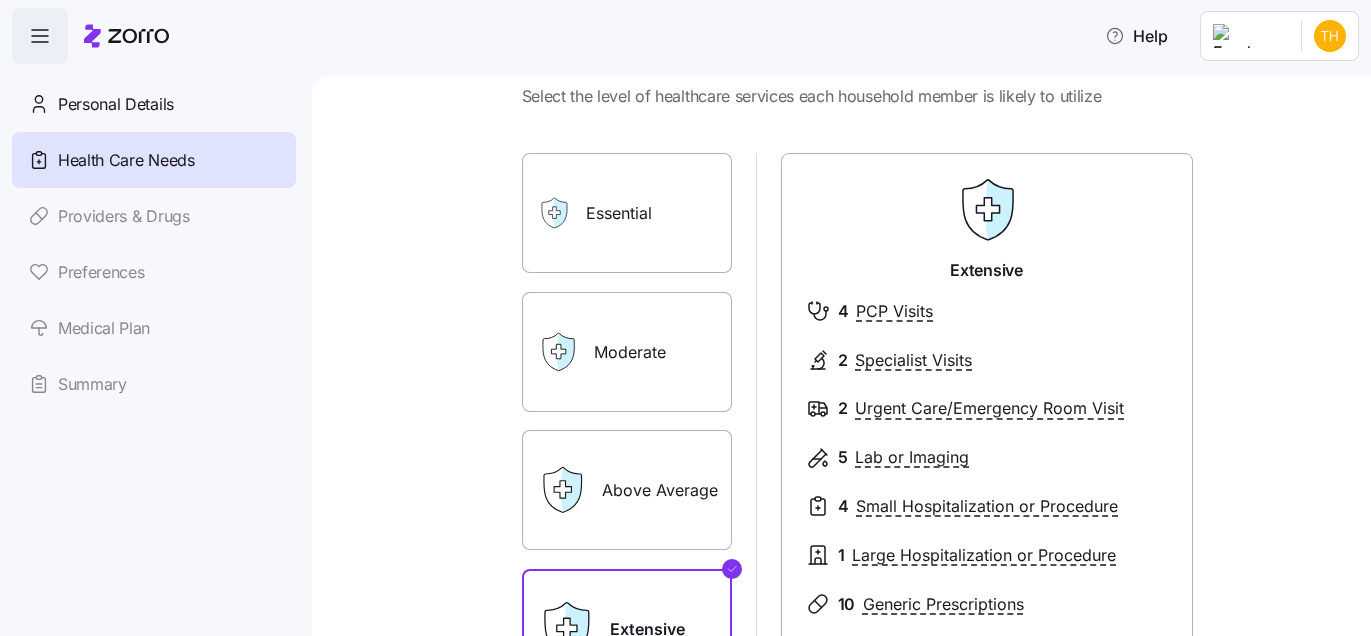 click on "Essential" at bounding box center [627, 213] 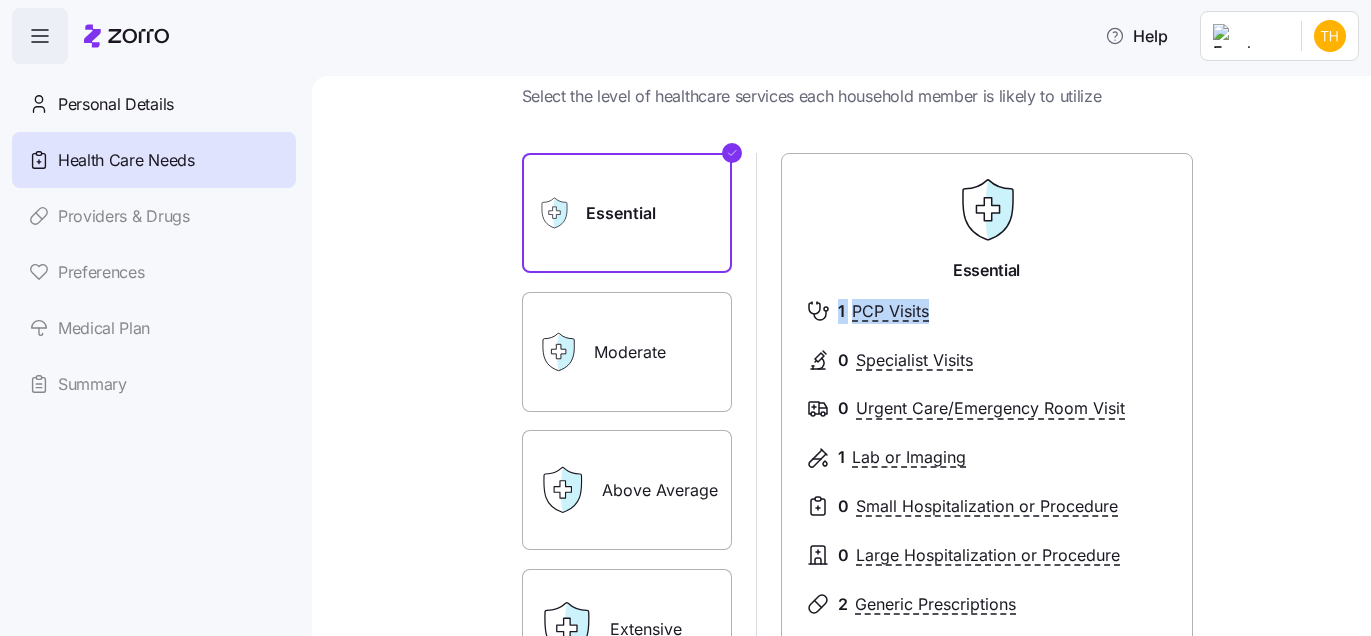 drag, startPoint x: 1232, startPoint y: 283, endPoint x: 1249, endPoint y: 333, distance: 52.810986 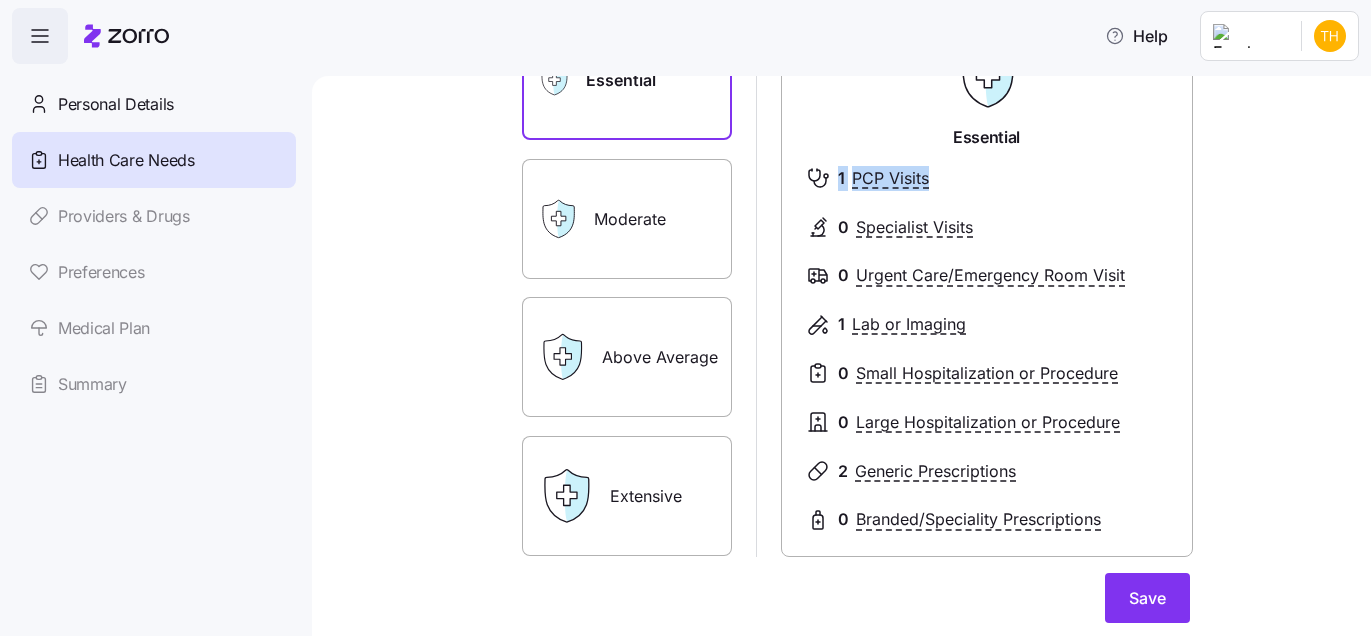 scroll, scrollTop: 197, scrollLeft: 0, axis: vertical 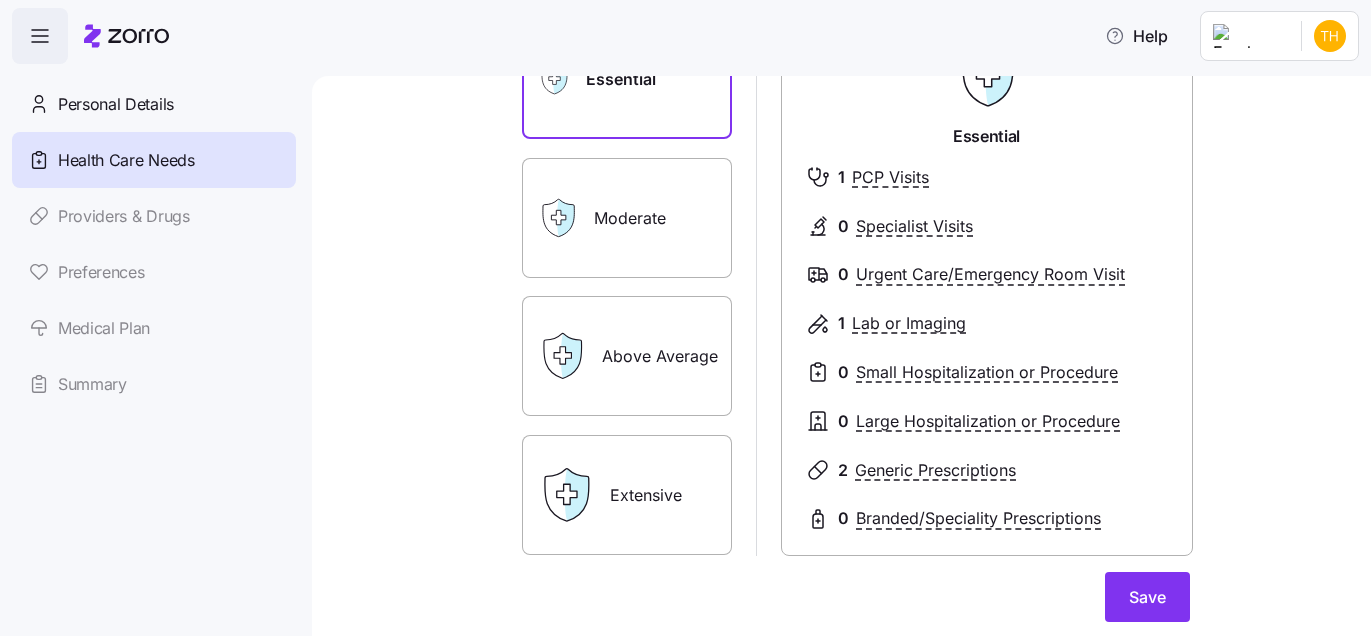 click on "Moderate" at bounding box center [627, 218] 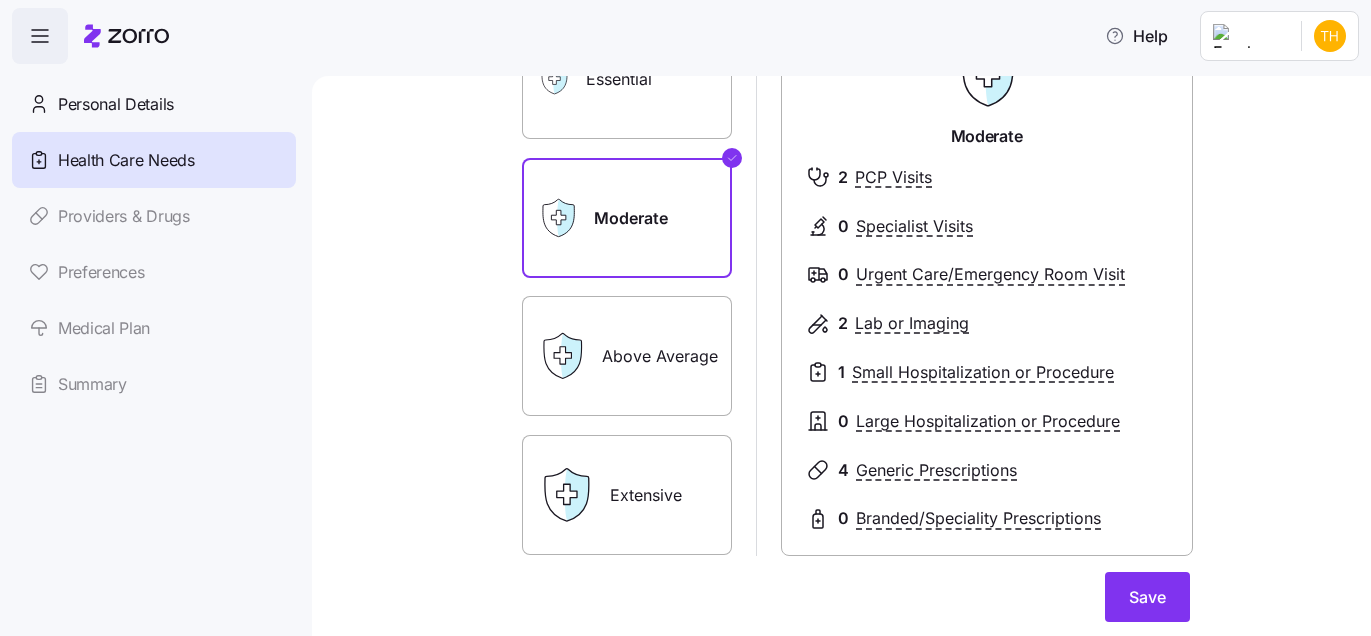 click on "Above Average" at bounding box center [627, 356] 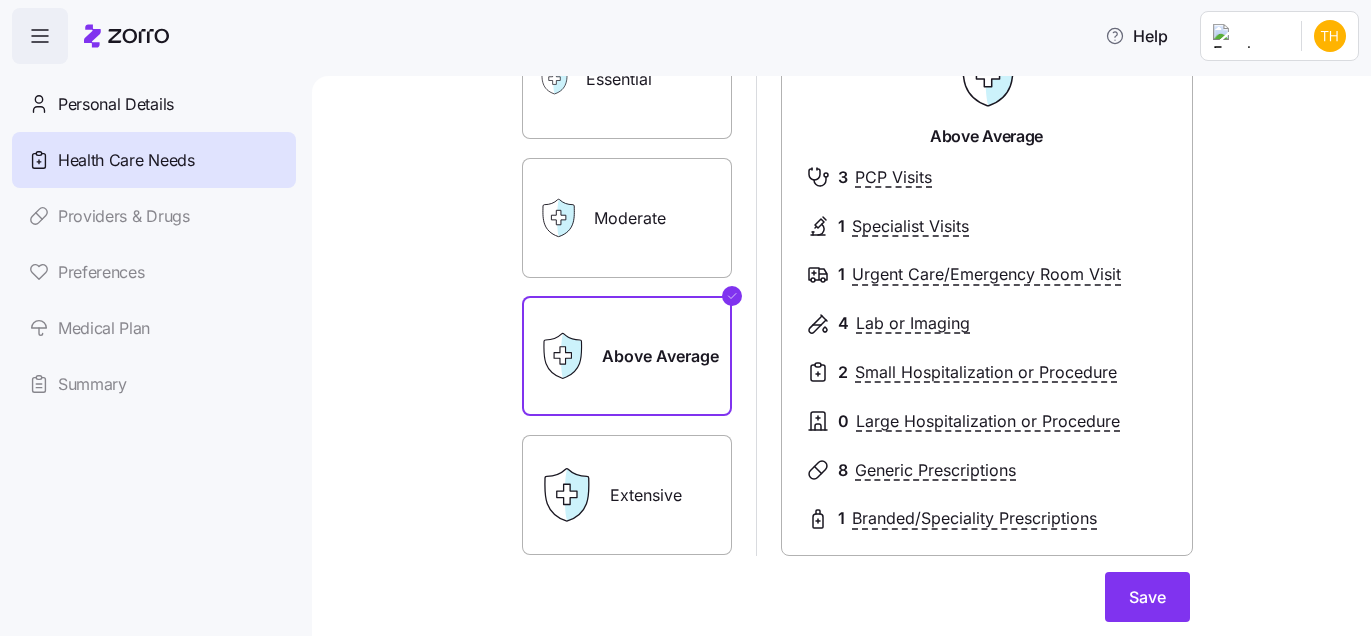 click on "Extensive" at bounding box center (627, 495) 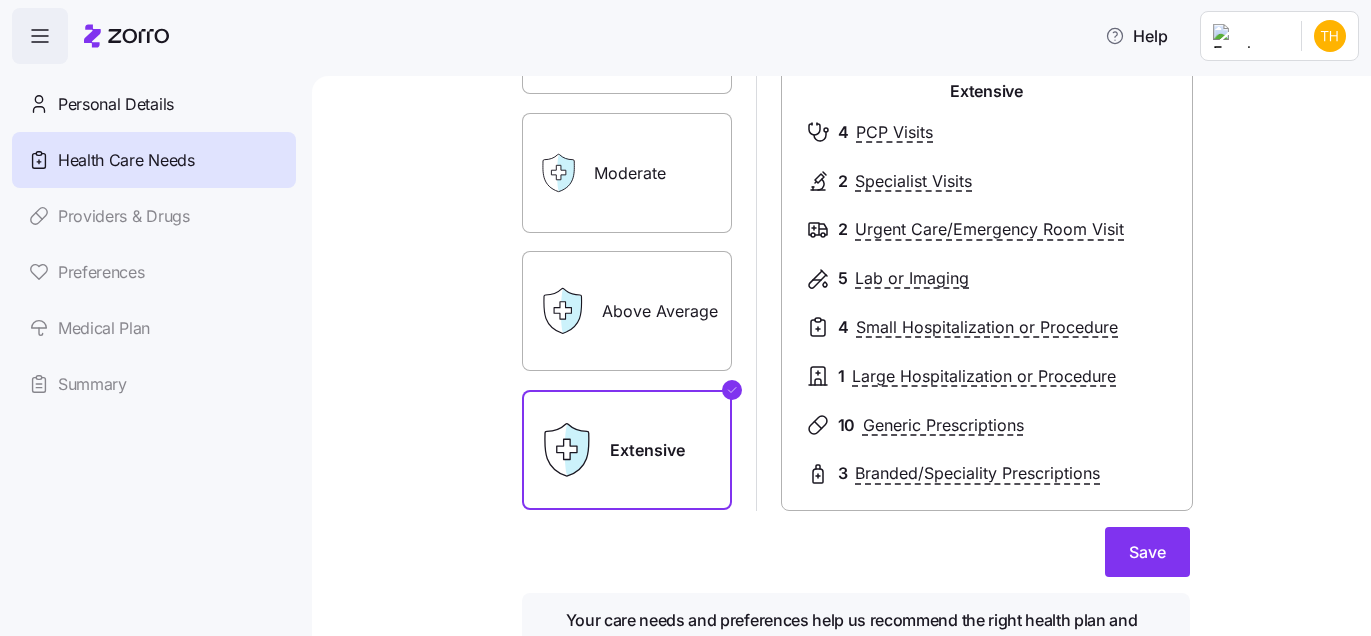 scroll, scrollTop: 276, scrollLeft: 0, axis: vertical 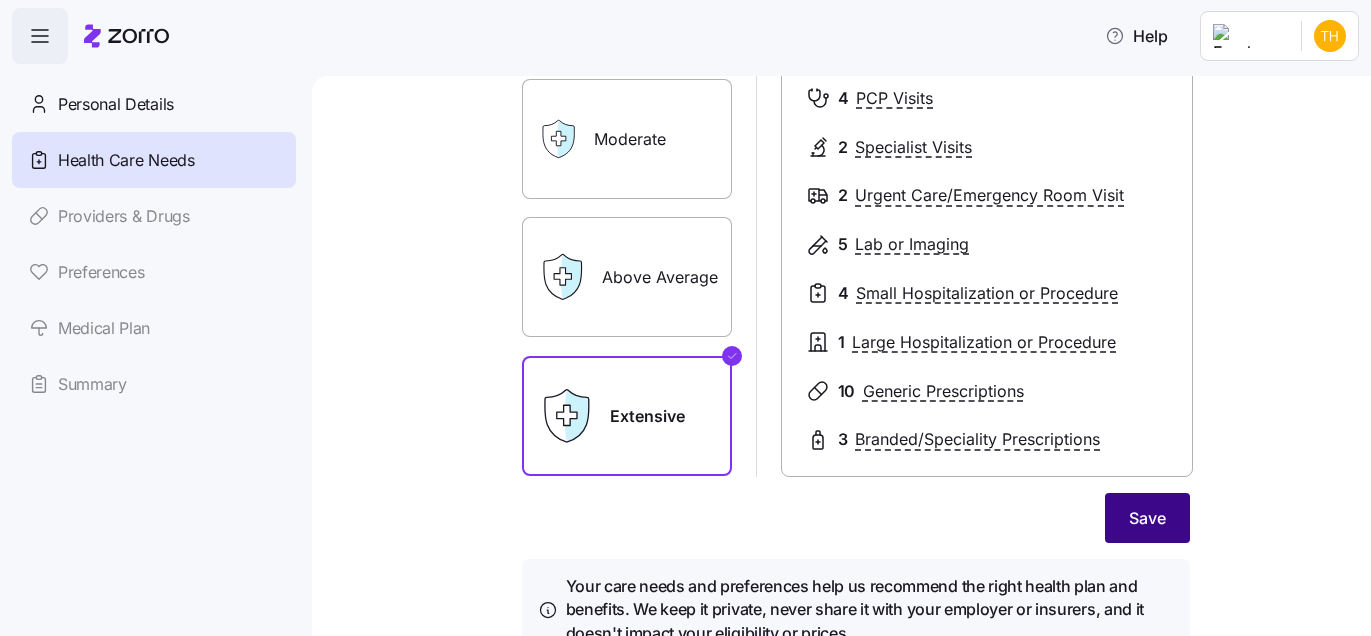 click on "Save" at bounding box center [1147, 518] 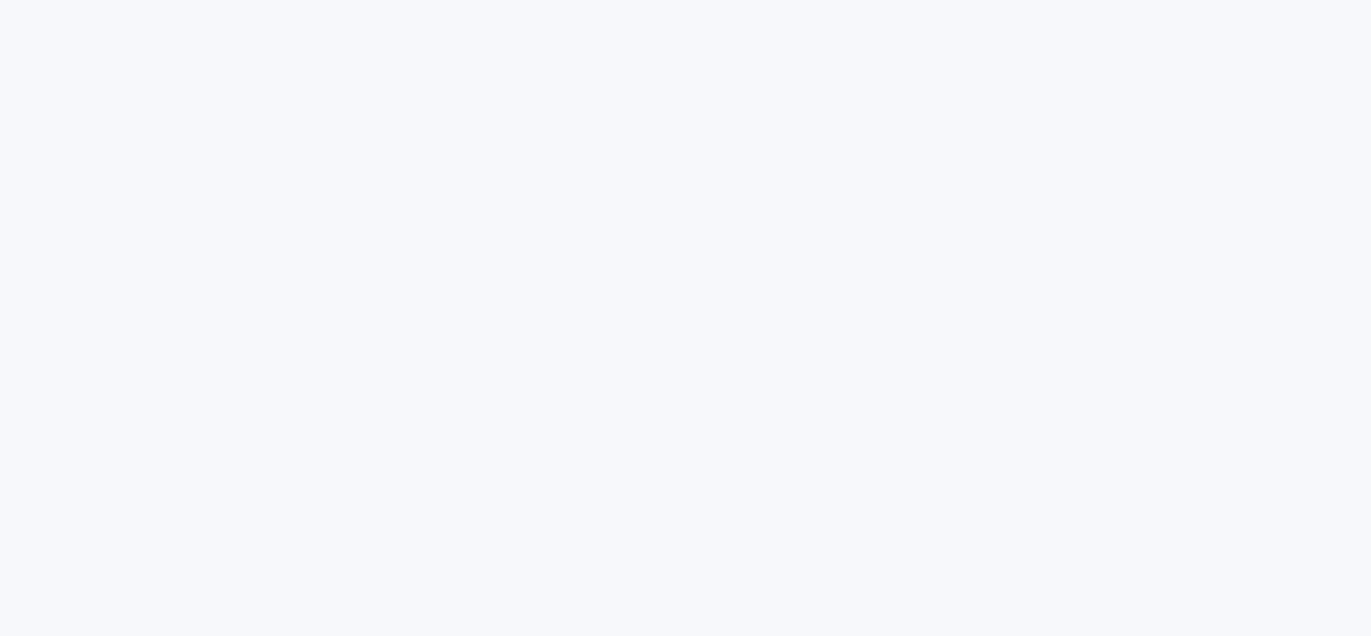 scroll, scrollTop: 0, scrollLeft: 0, axis: both 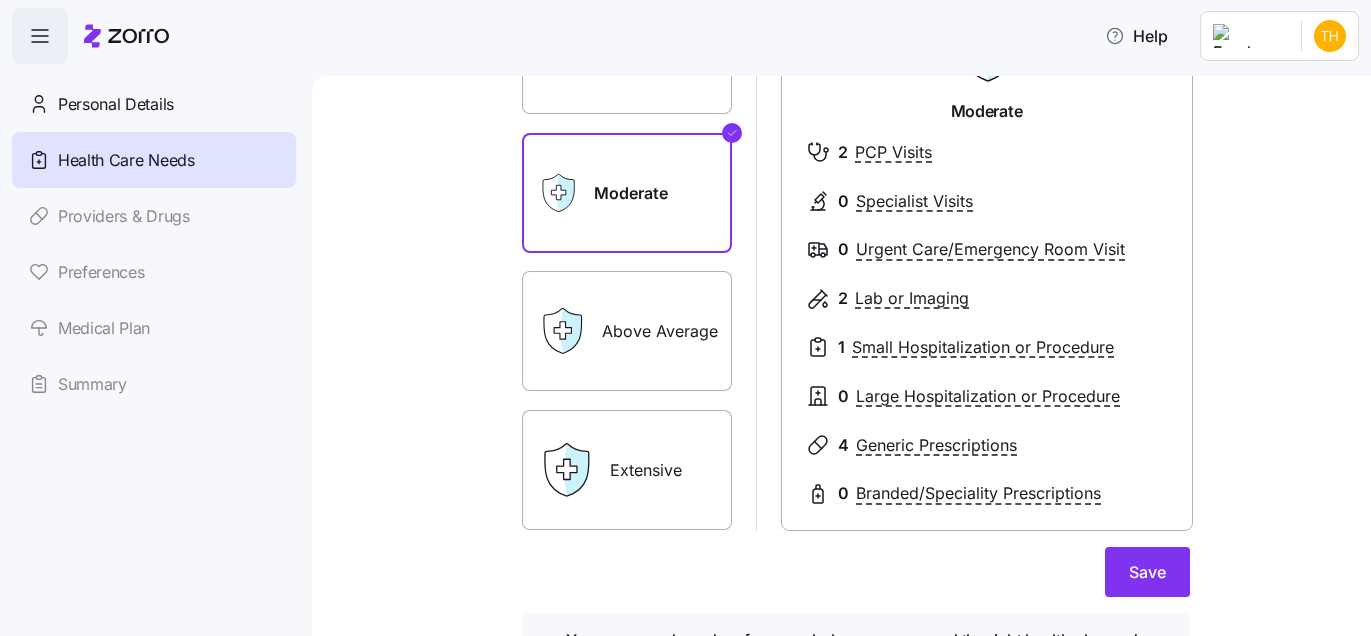 click on "Extensive" at bounding box center [627, 470] 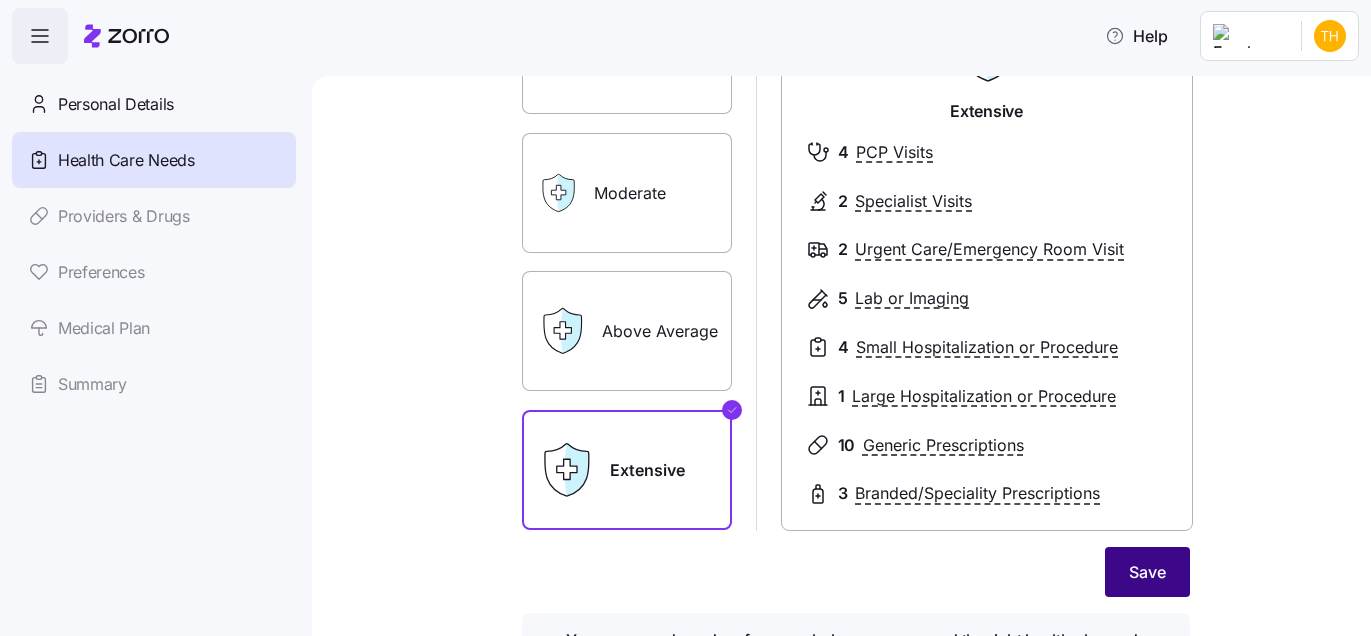 click on "Save" at bounding box center [1147, 572] 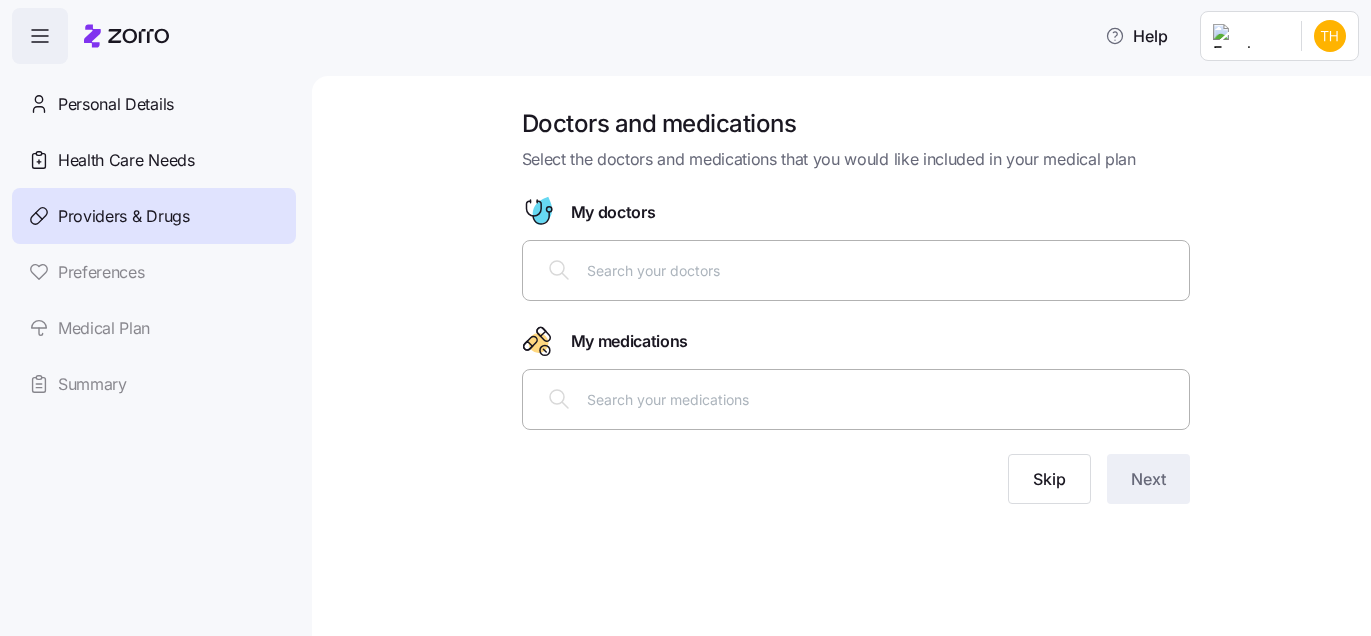 click at bounding box center (882, 270) 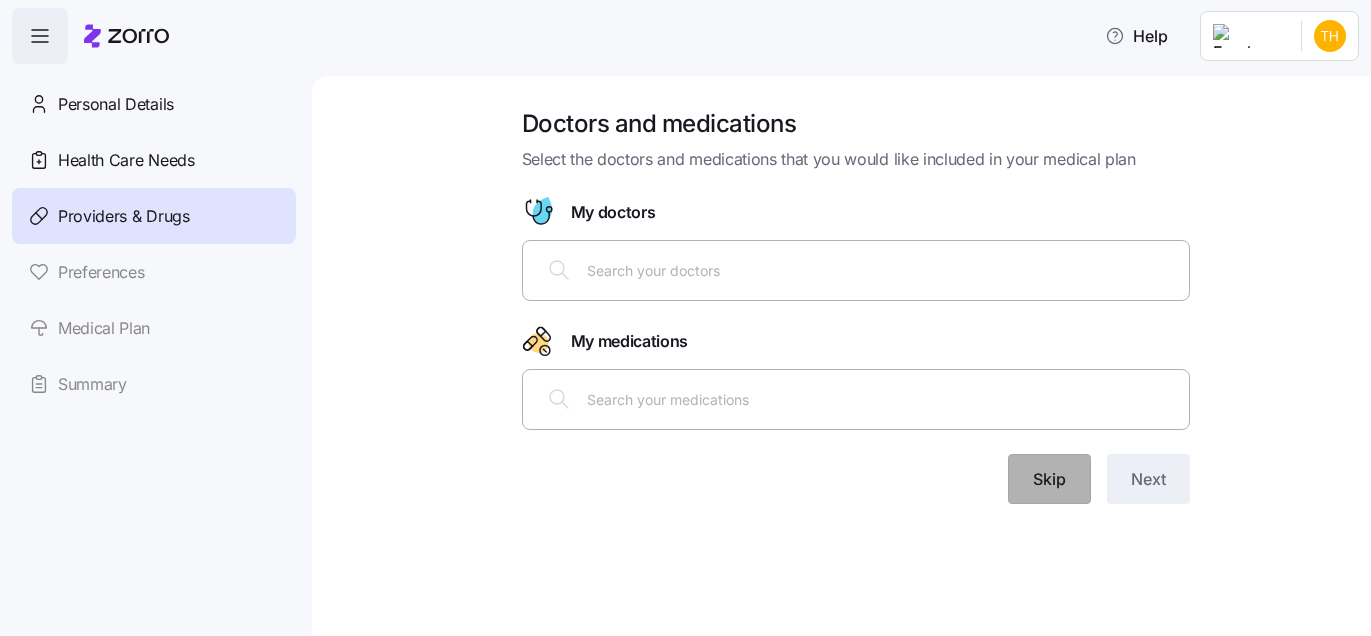 click on "Skip" at bounding box center [1049, 479] 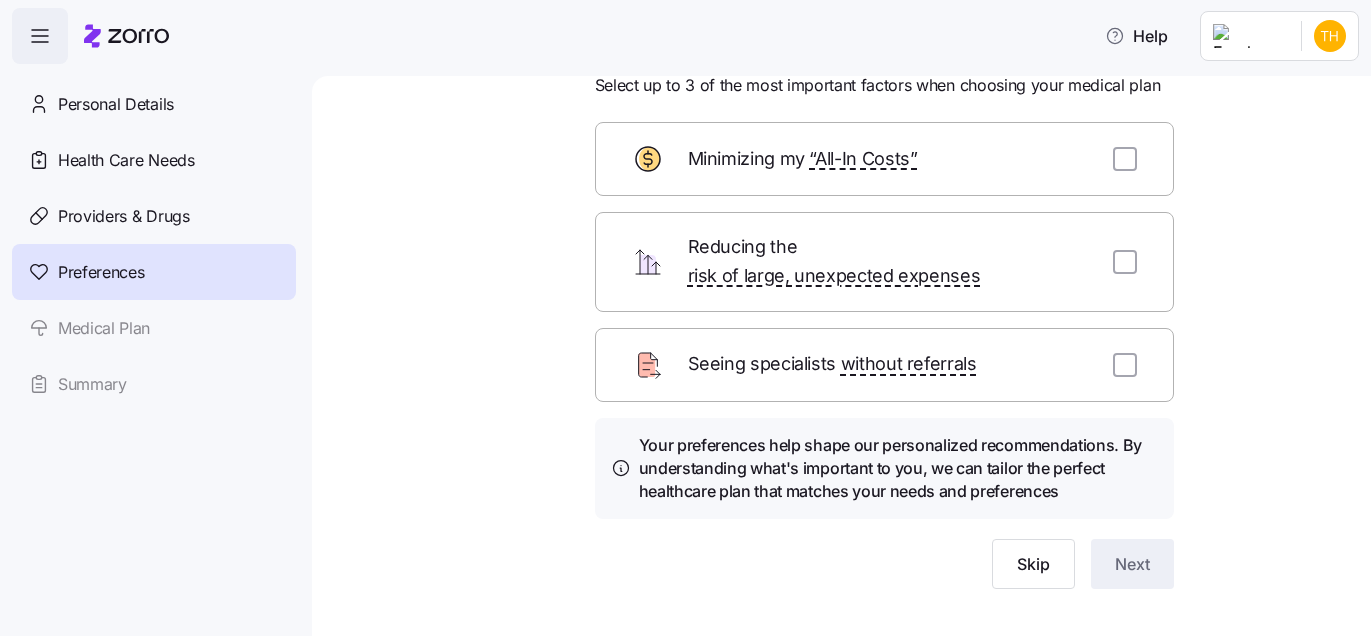 scroll, scrollTop: 76, scrollLeft: 0, axis: vertical 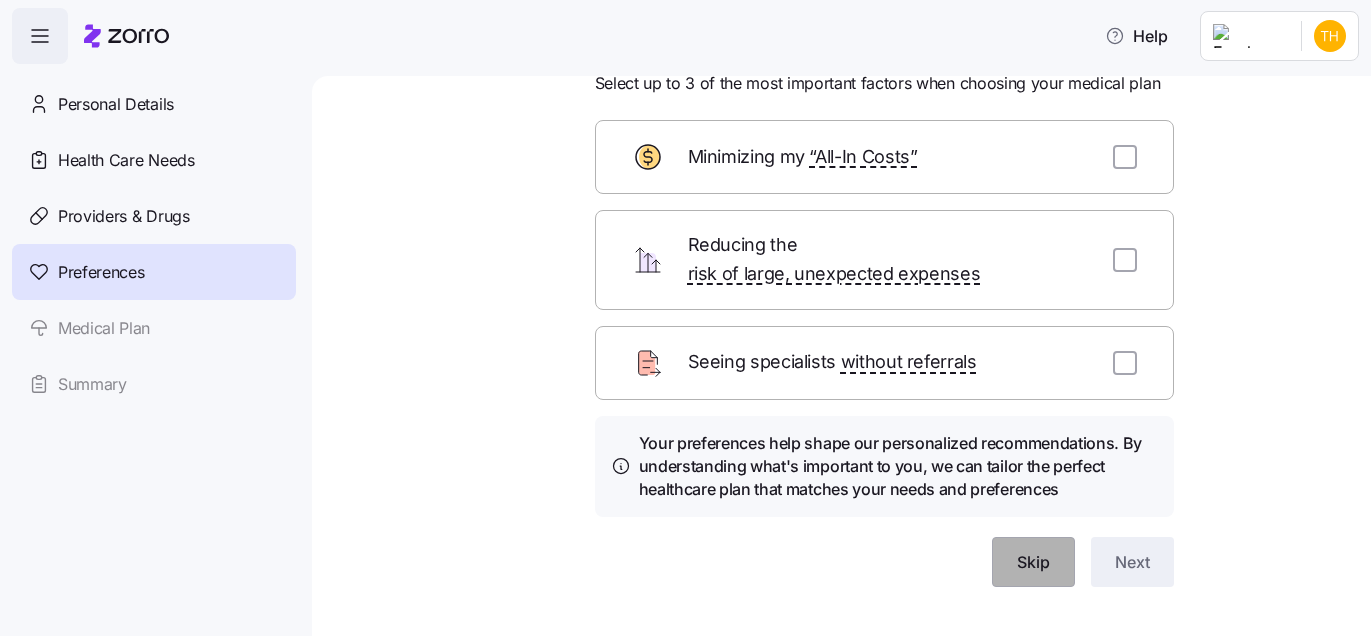 click on "Skip" at bounding box center (1033, 562) 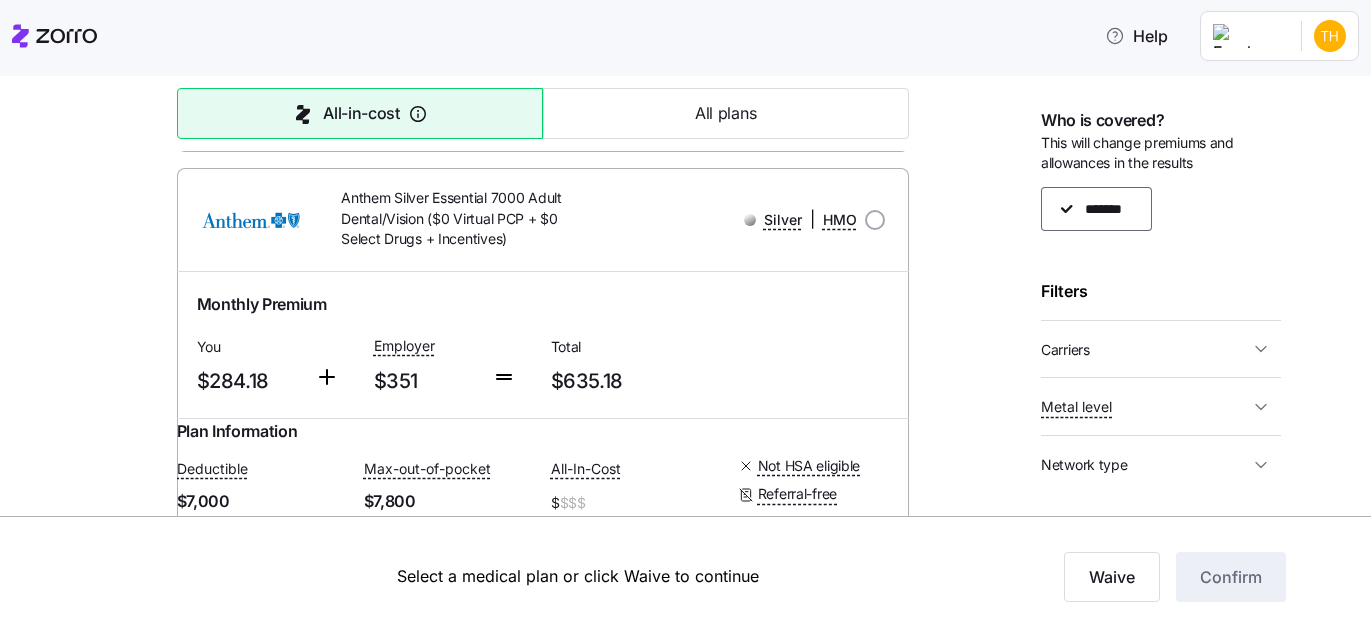 scroll, scrollTop: 3680, scrollLeft: 0, axis: vertical 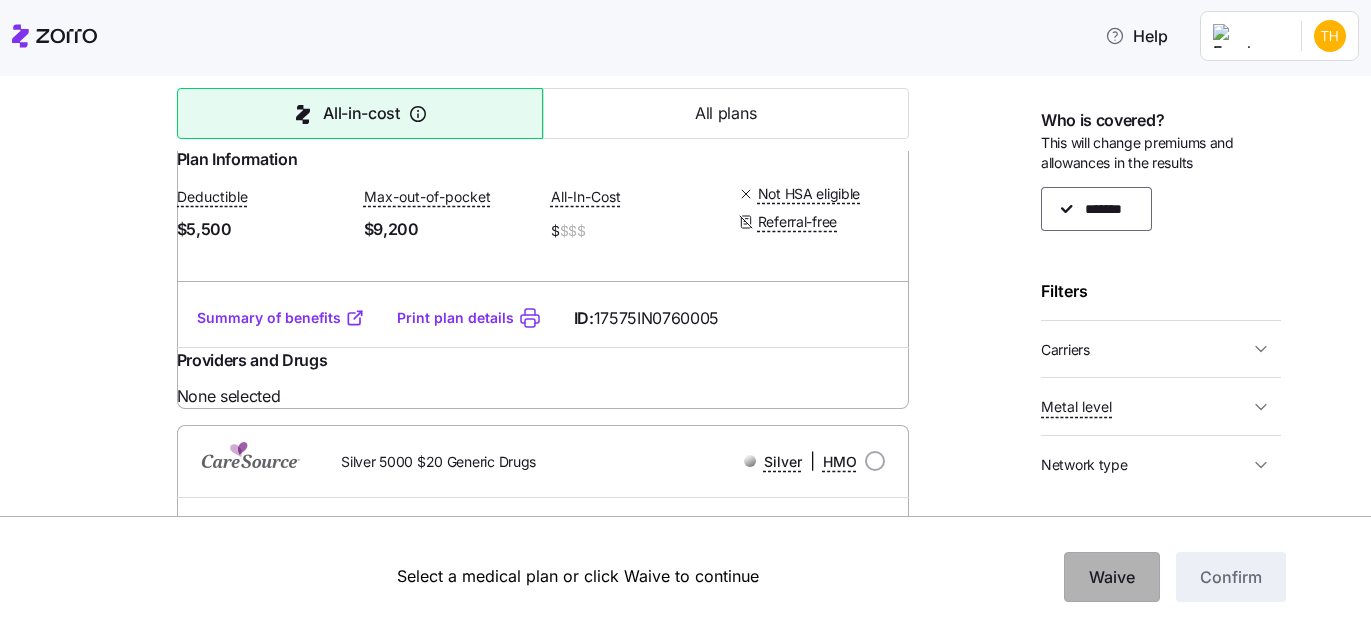 click on "Waive" at bounding box center [1112, 577] 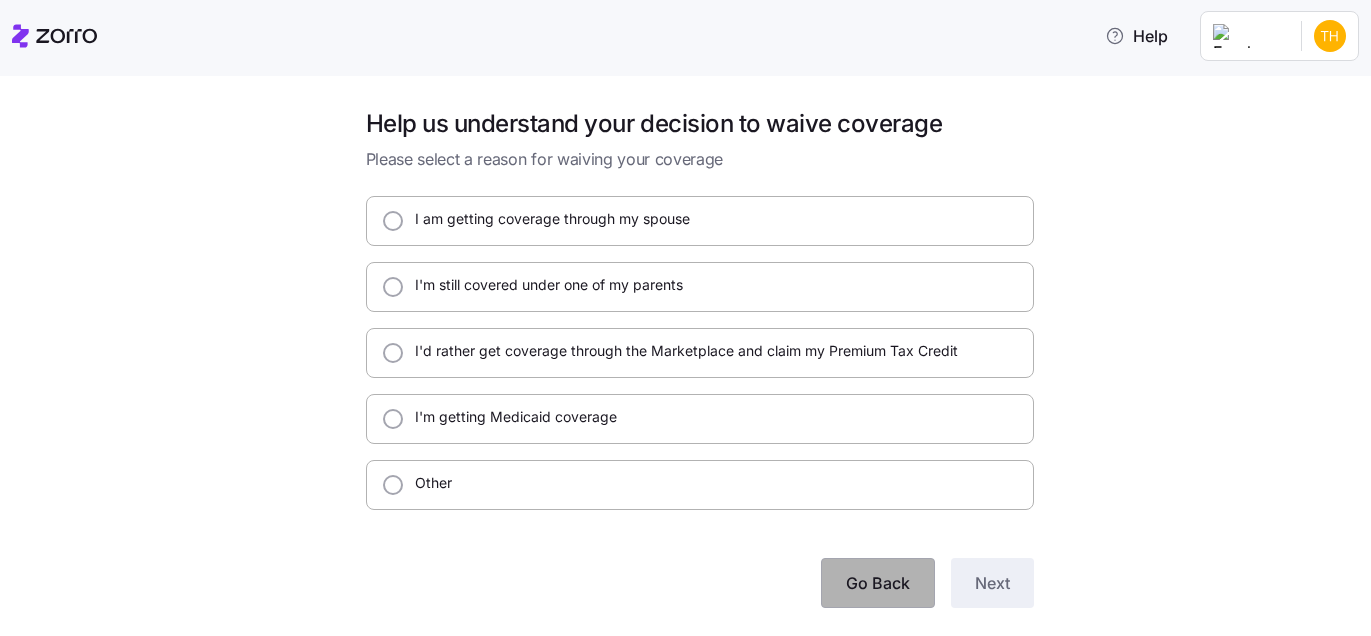 click on "Go Back" at bounding box center [878, 583] 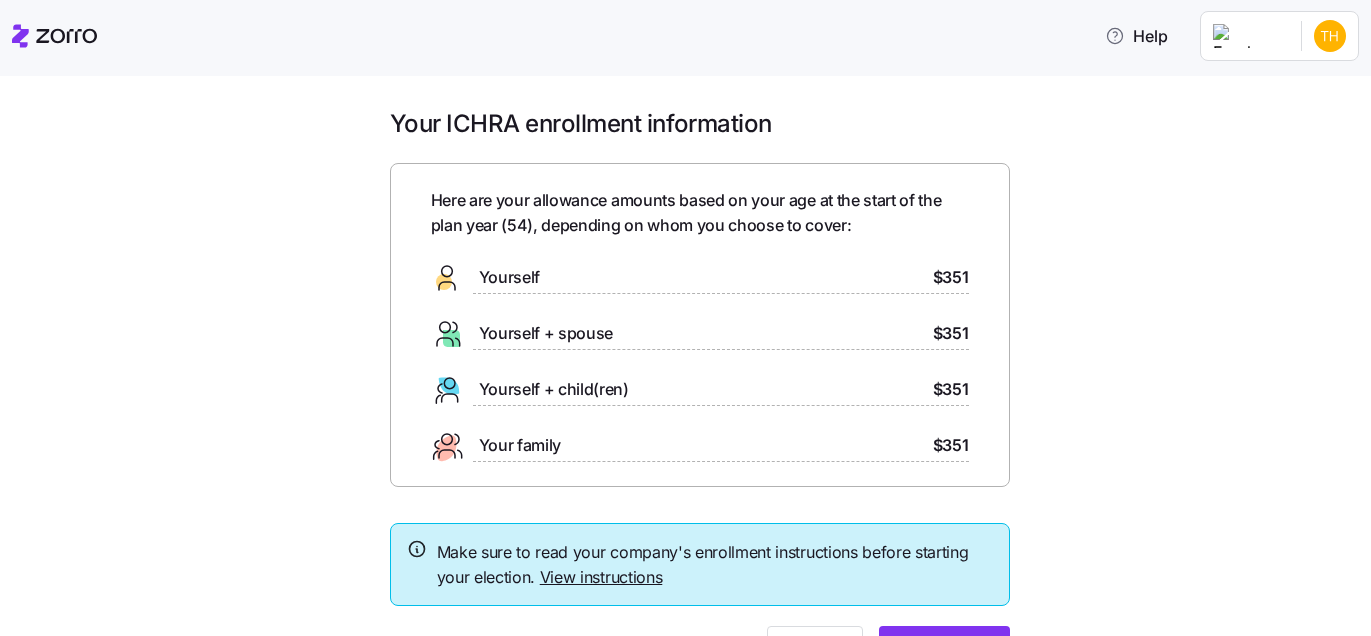 click on "Here are your allowance amounts based on your age at the start of the plan year ( 54 ), depending on whom you choose to cover: Yourself $351 Yourself + spouse $351 Yourself + child(ren) $351 Your family $351" at bounding box center (700, 325) 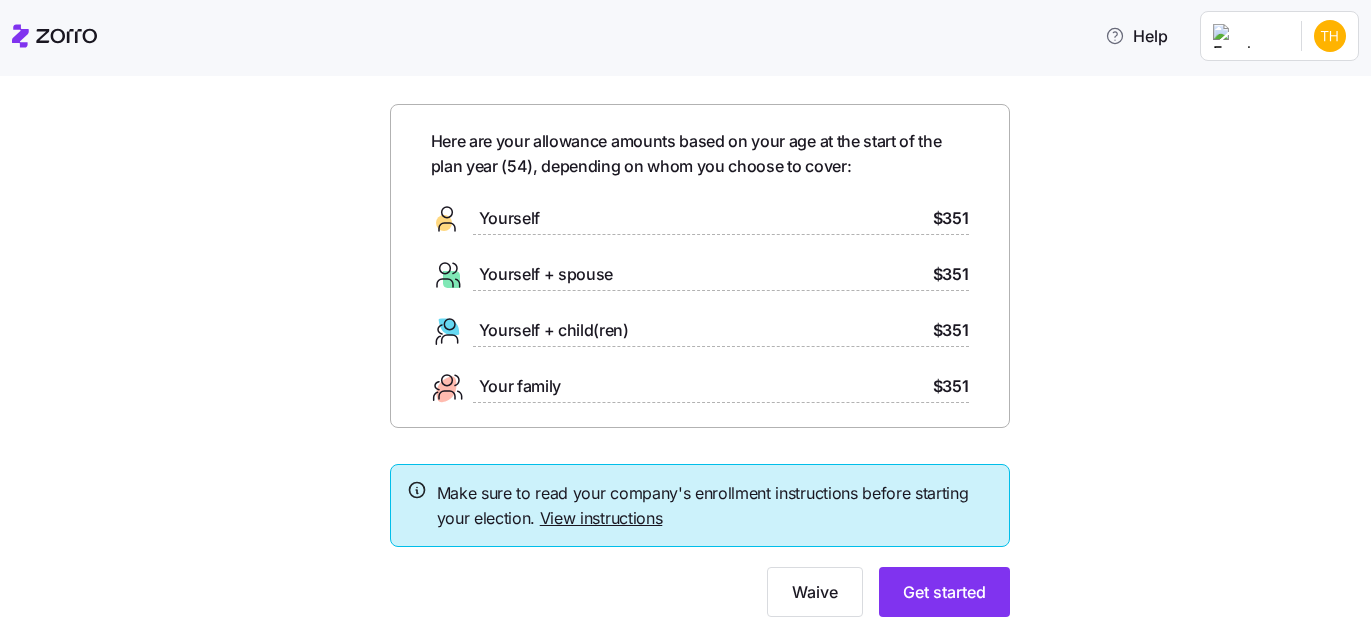 scroll, scrollTop: 110, scrollLeft: 0, axis: vertical 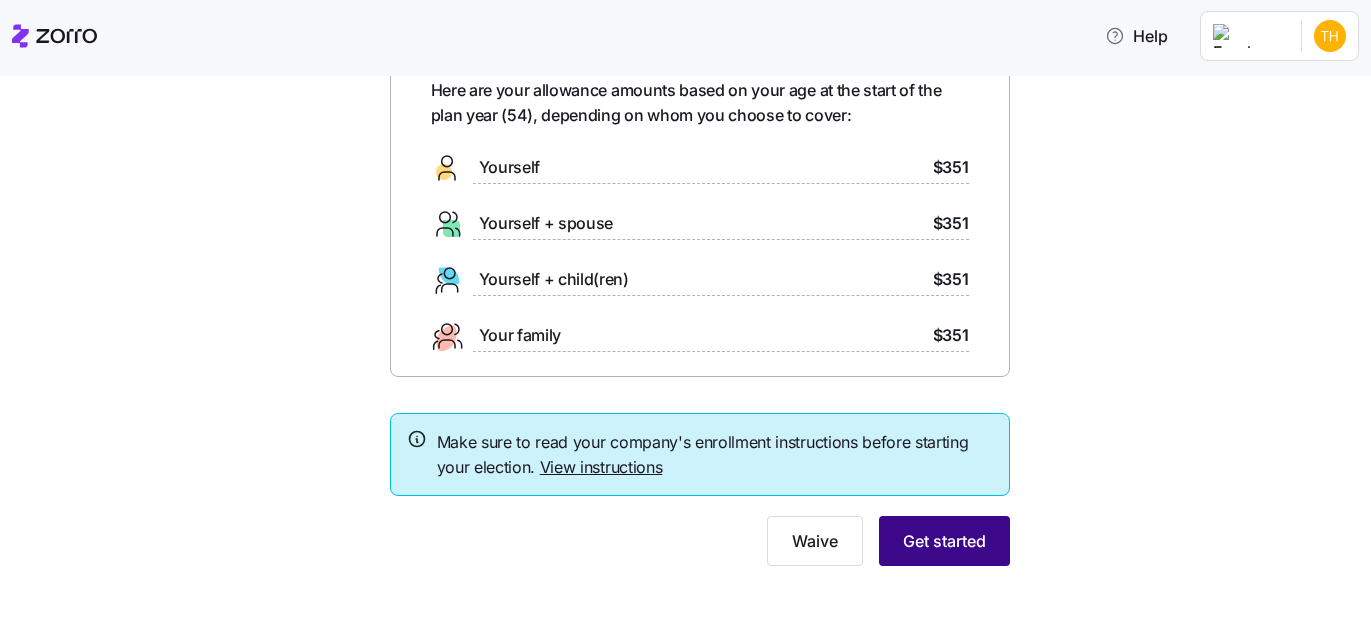 click on "Get started" at bounding box center (944, 541) 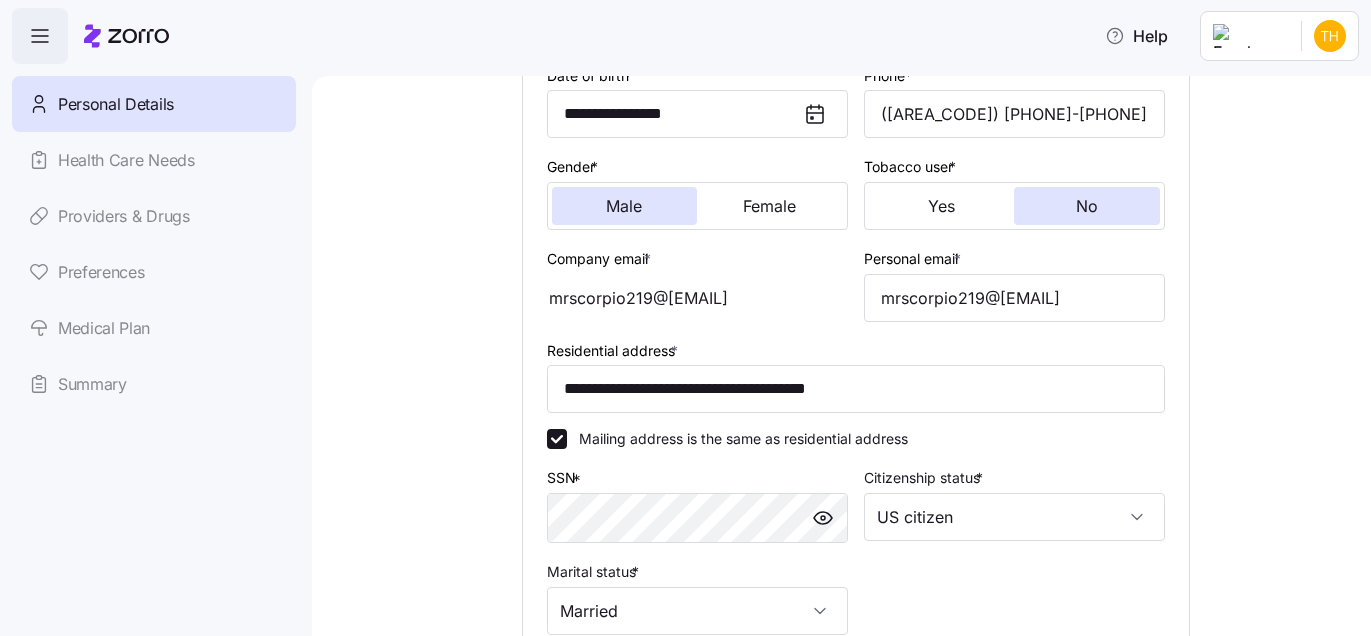 scroll, scrollTop: 317, scrollLeft: 0, axis: vertical 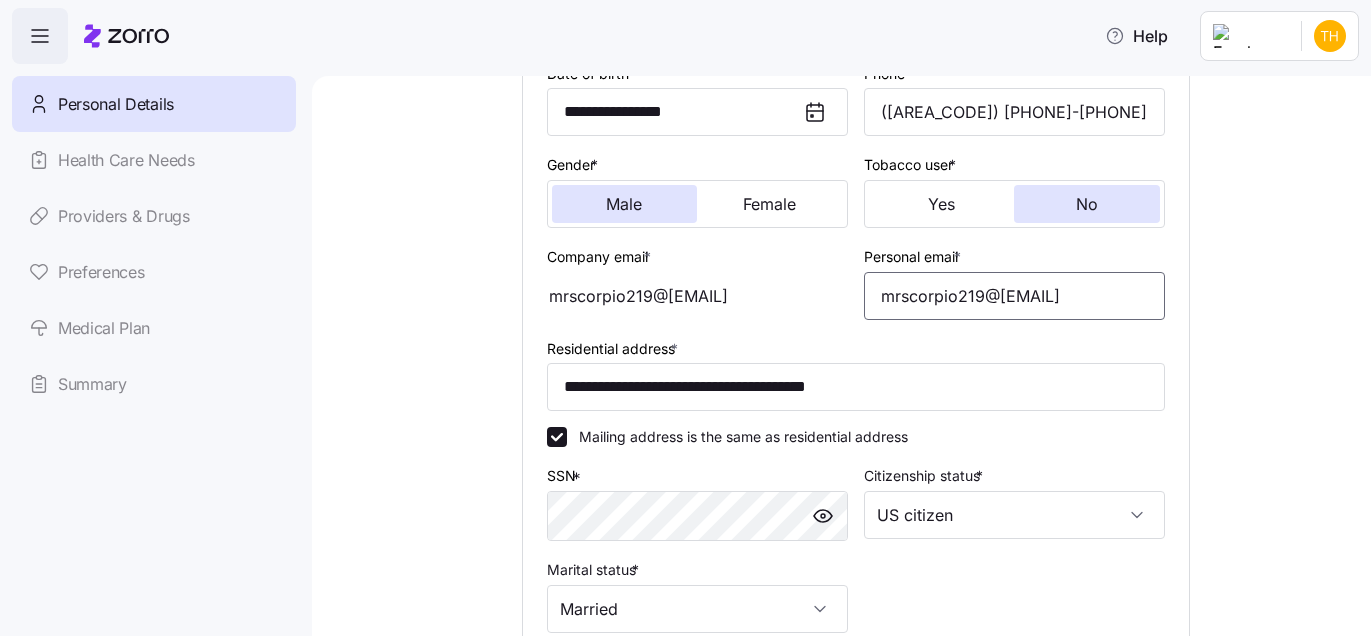 click on "[EMAIL]" at bounding box center [1014, 296] 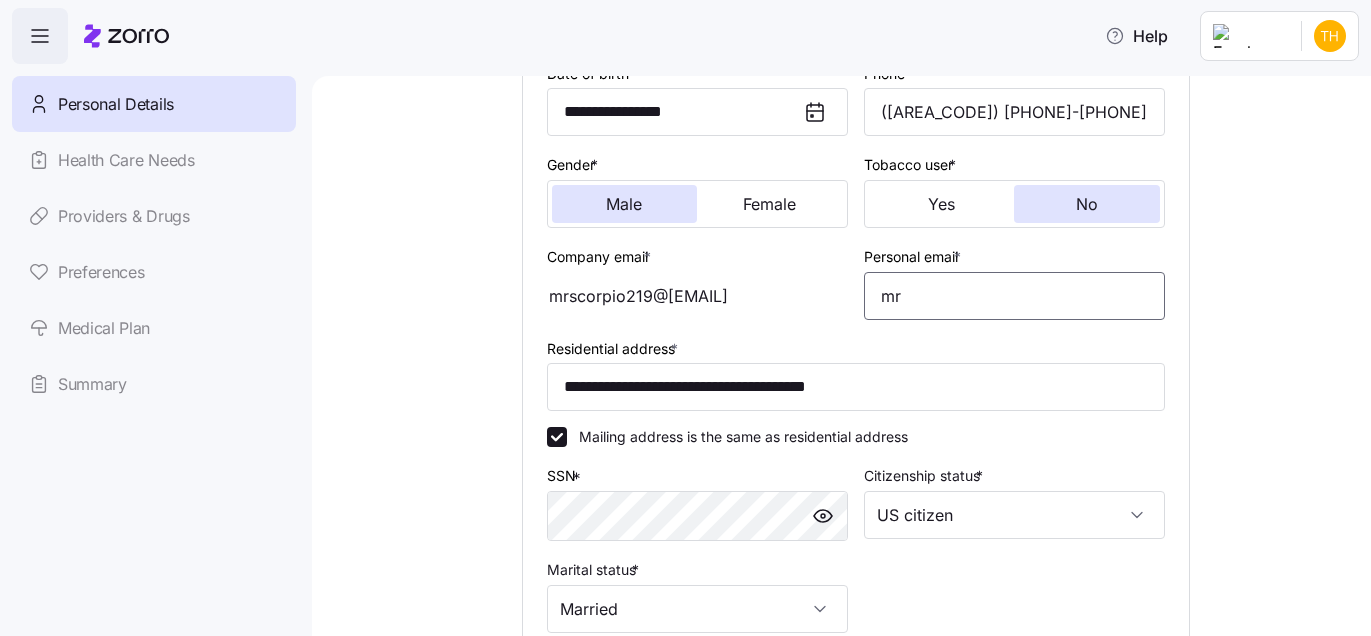 type on "m" 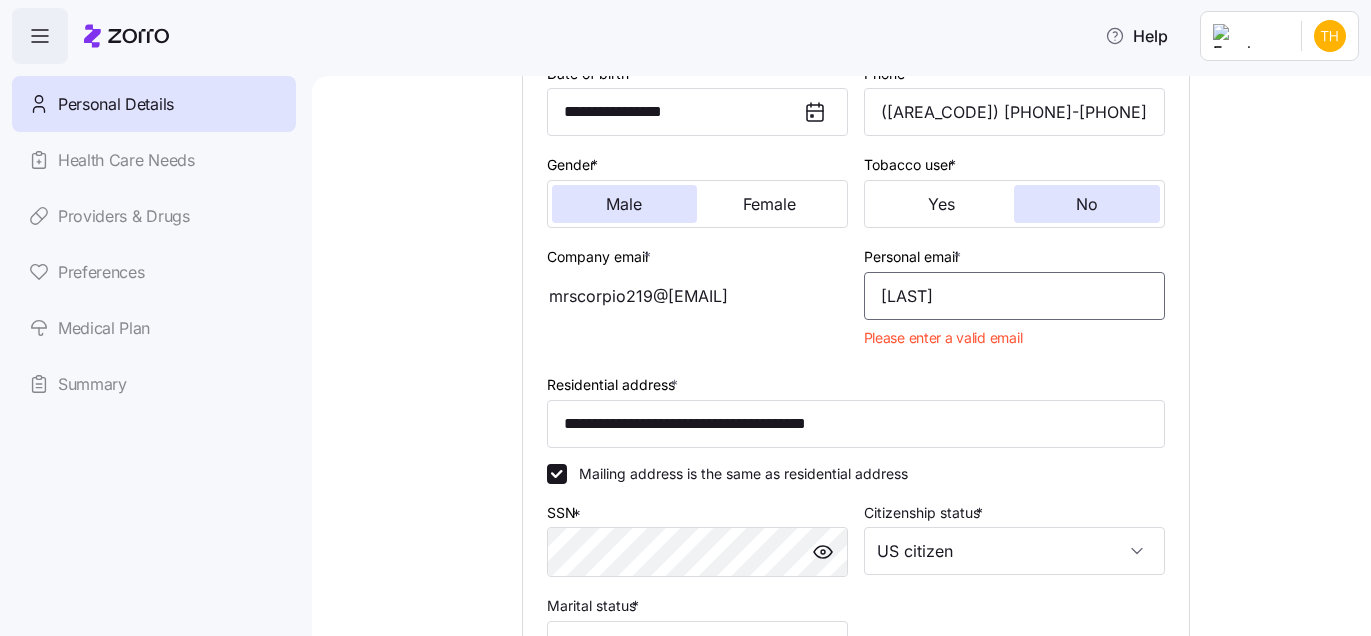 type on "[EMAIL]" 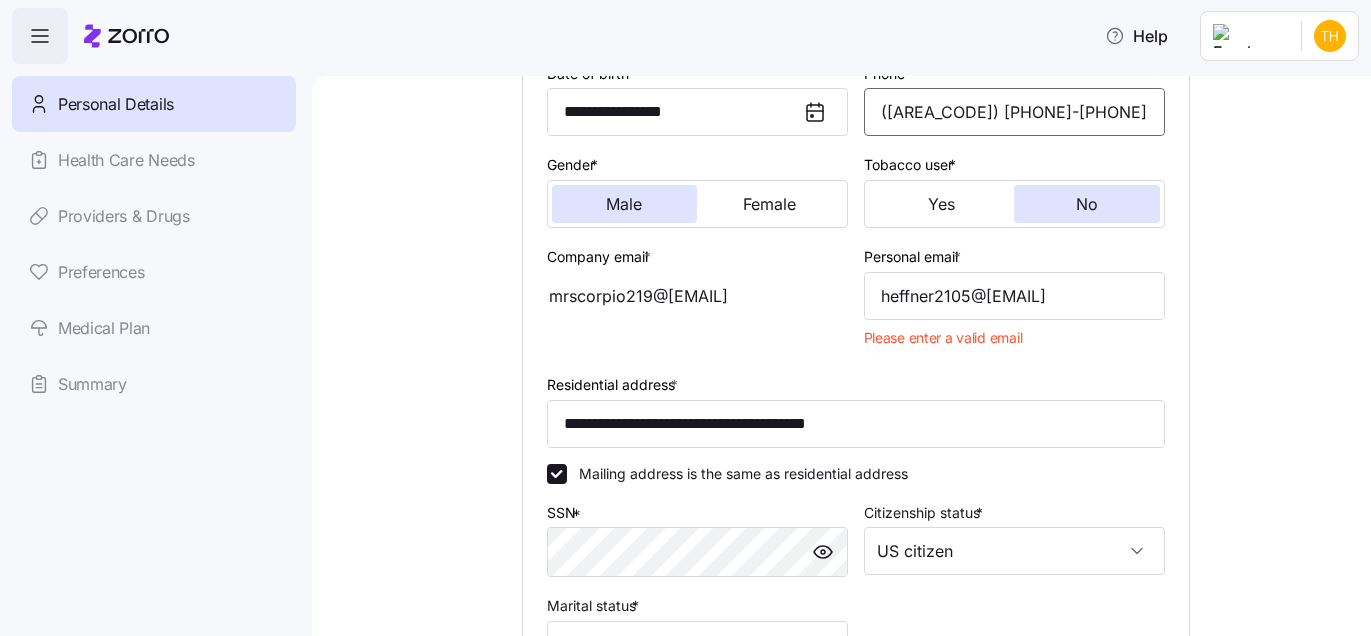 type on "1 (219) 402-2763" 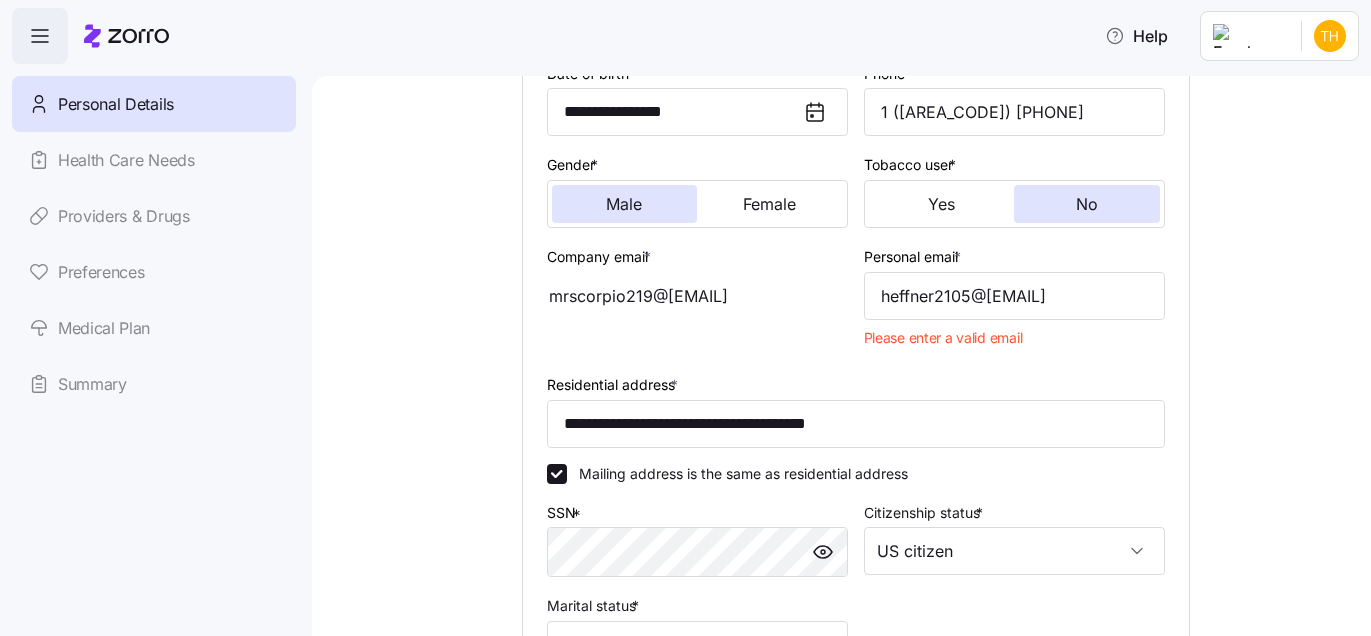 type on "[EMAIL]" 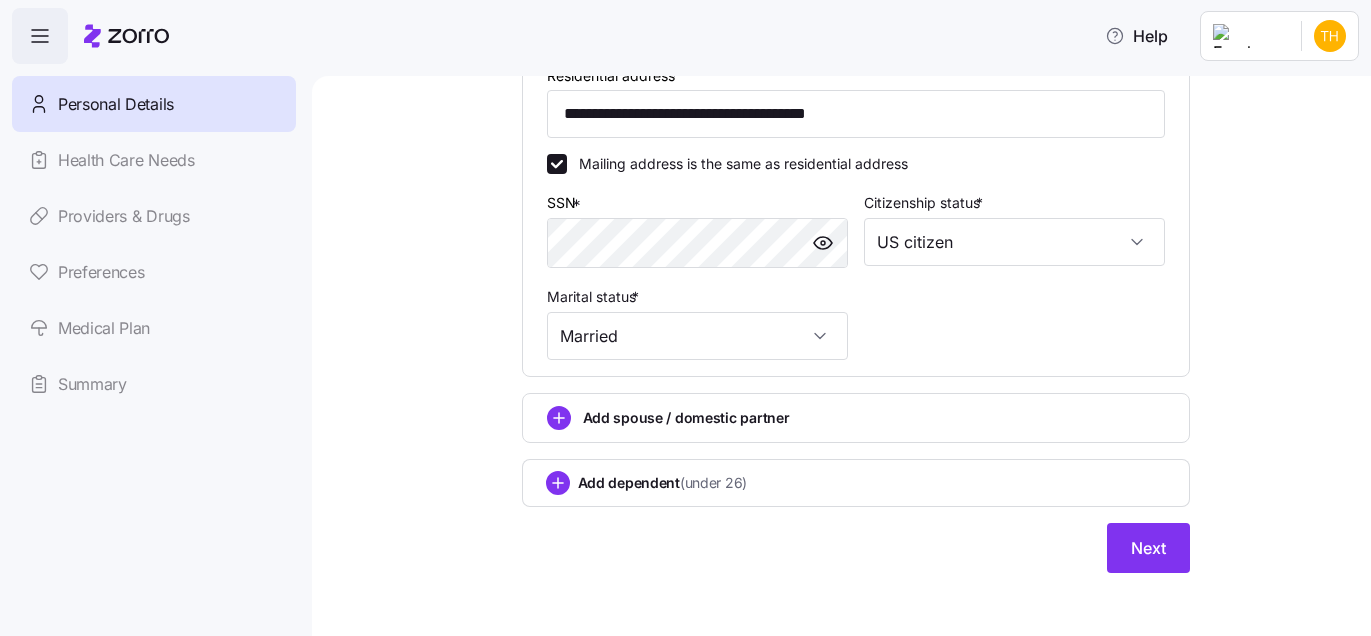 scroll, scrollTop: 592, scrollLeft: 0, axis: vertical 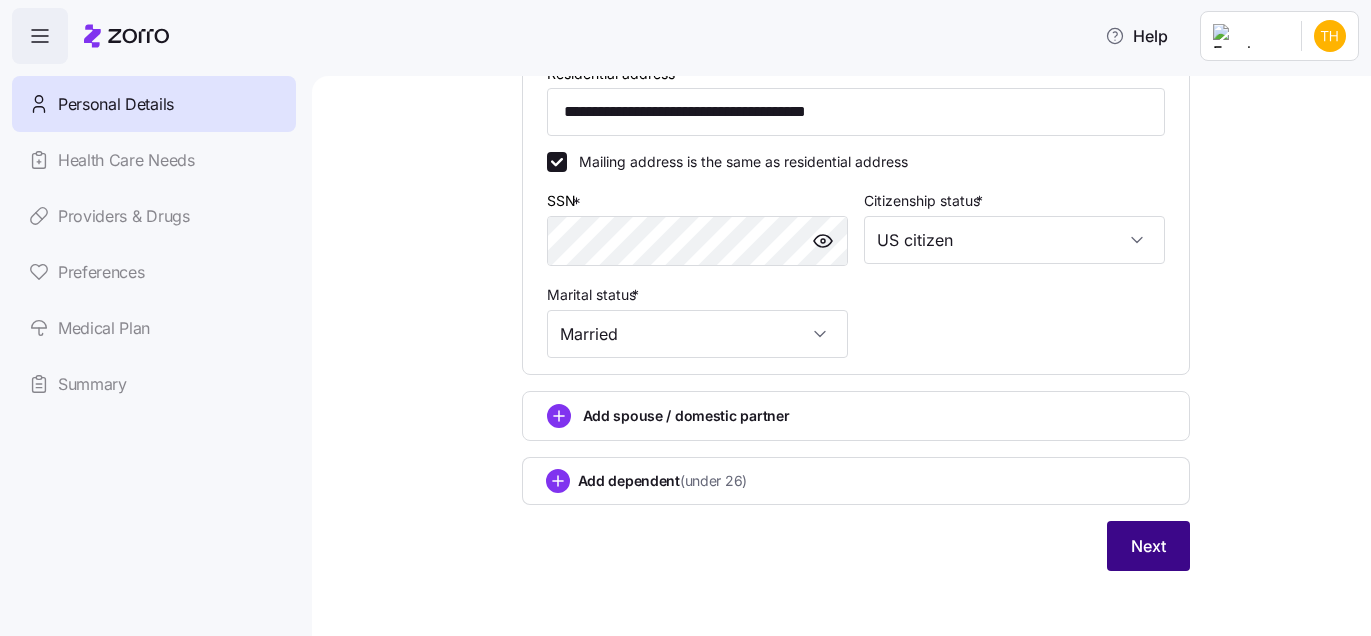 click on "Next" at bounding box center [1148, 546] 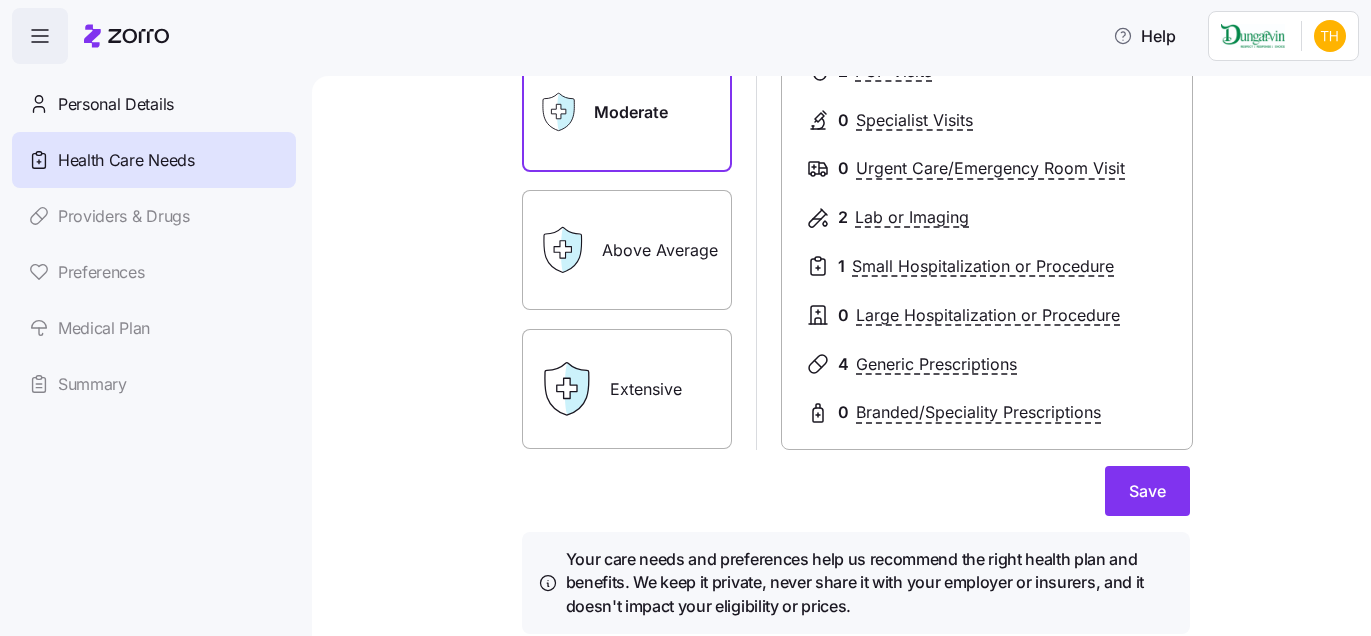 scroll, scrollTop: 297, scrollLeft: 0, axis: vertical 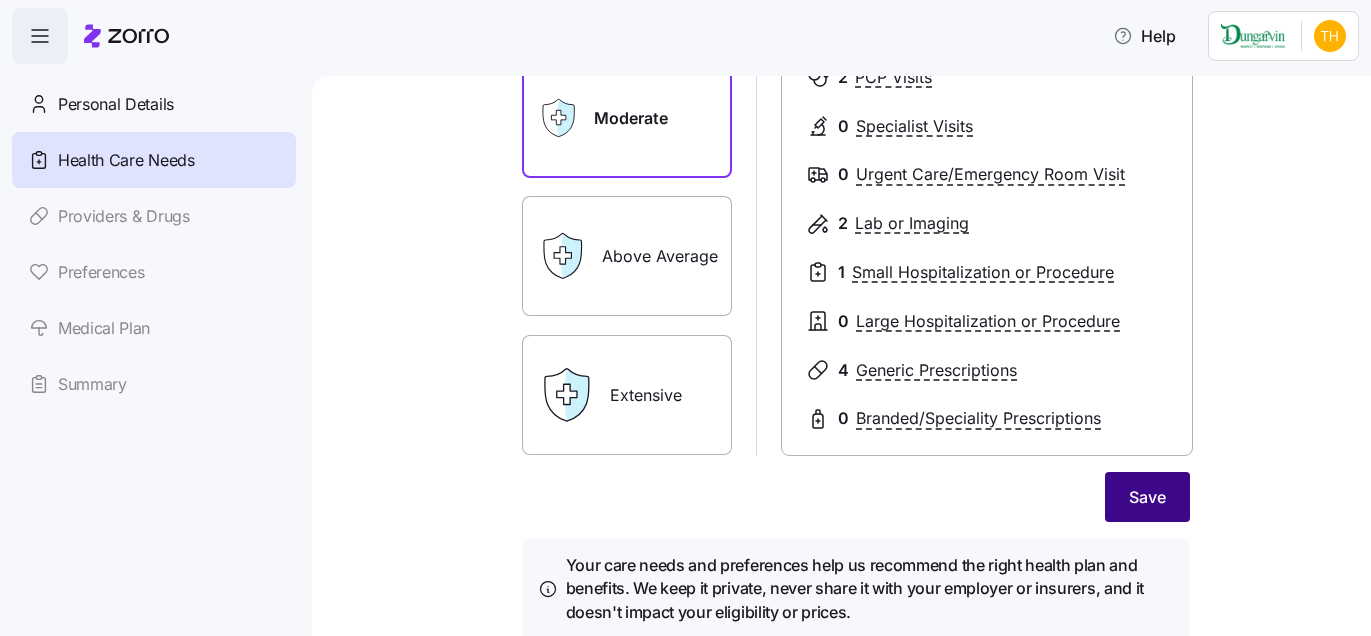 click on "Save" at bounding box center (1147, 497) 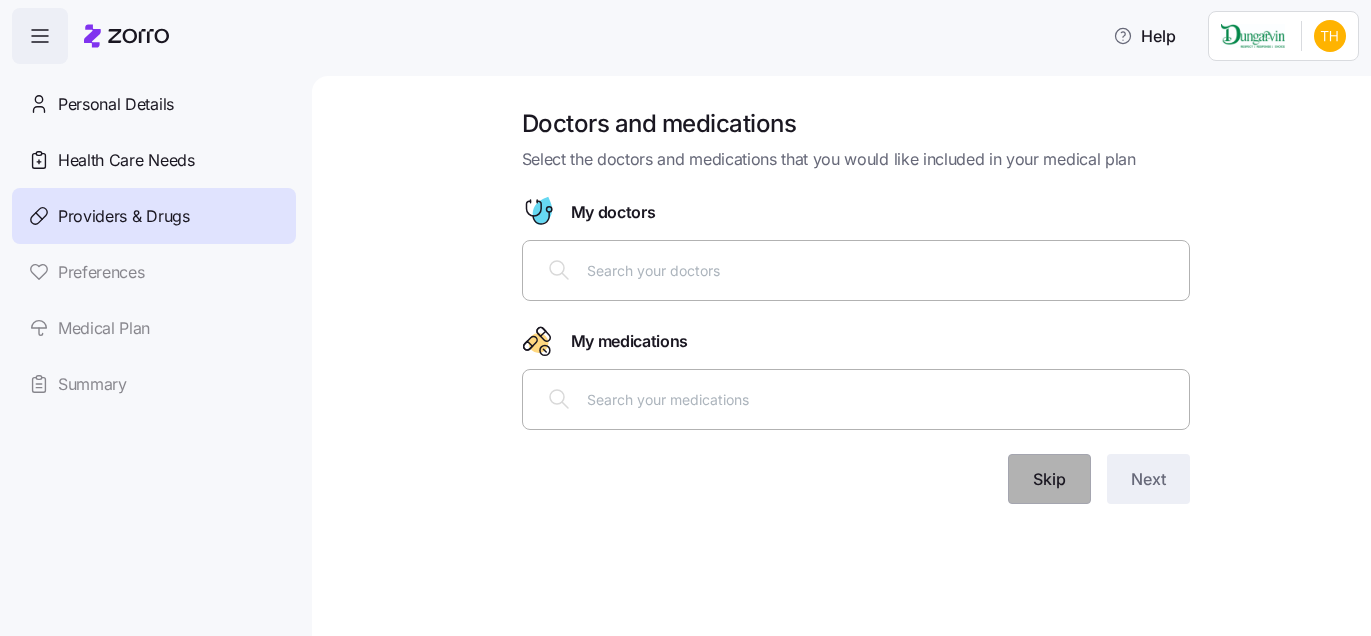 click on "Skip" at bounding box center (1049, 479) 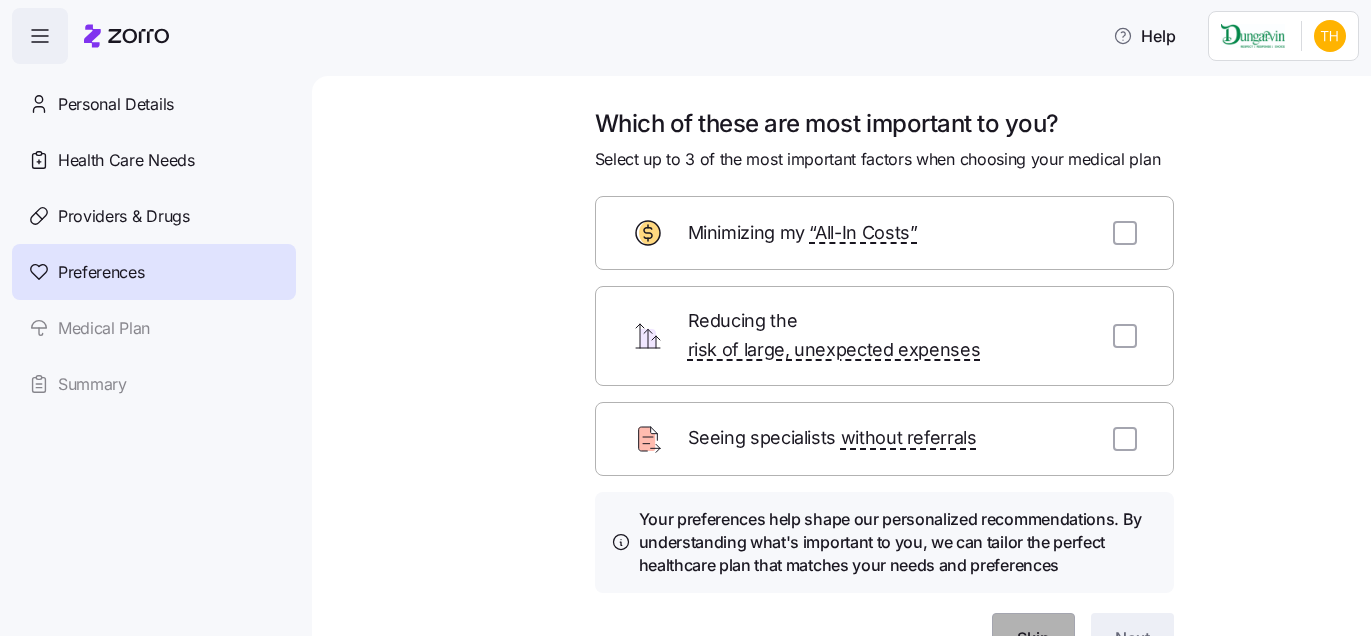 click on "Skip" at bounding box center (1033, 638) 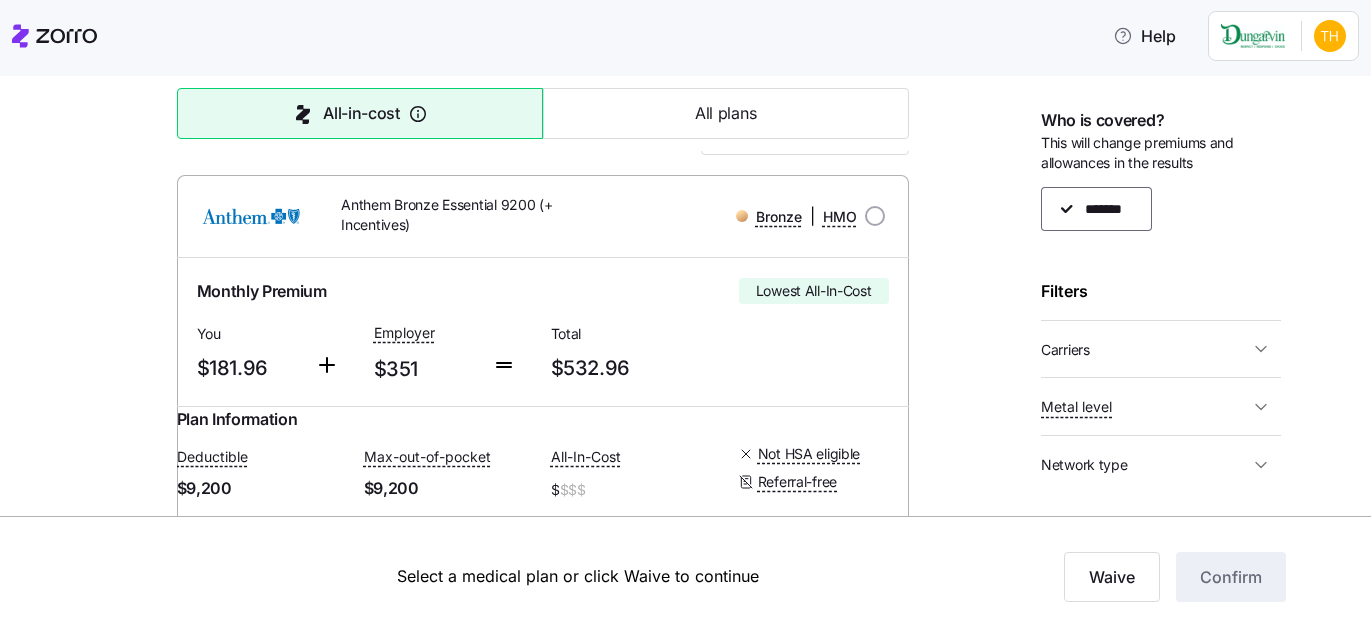 scroll, scrollTop: 34, scrollLeft: 0, axis: vertical 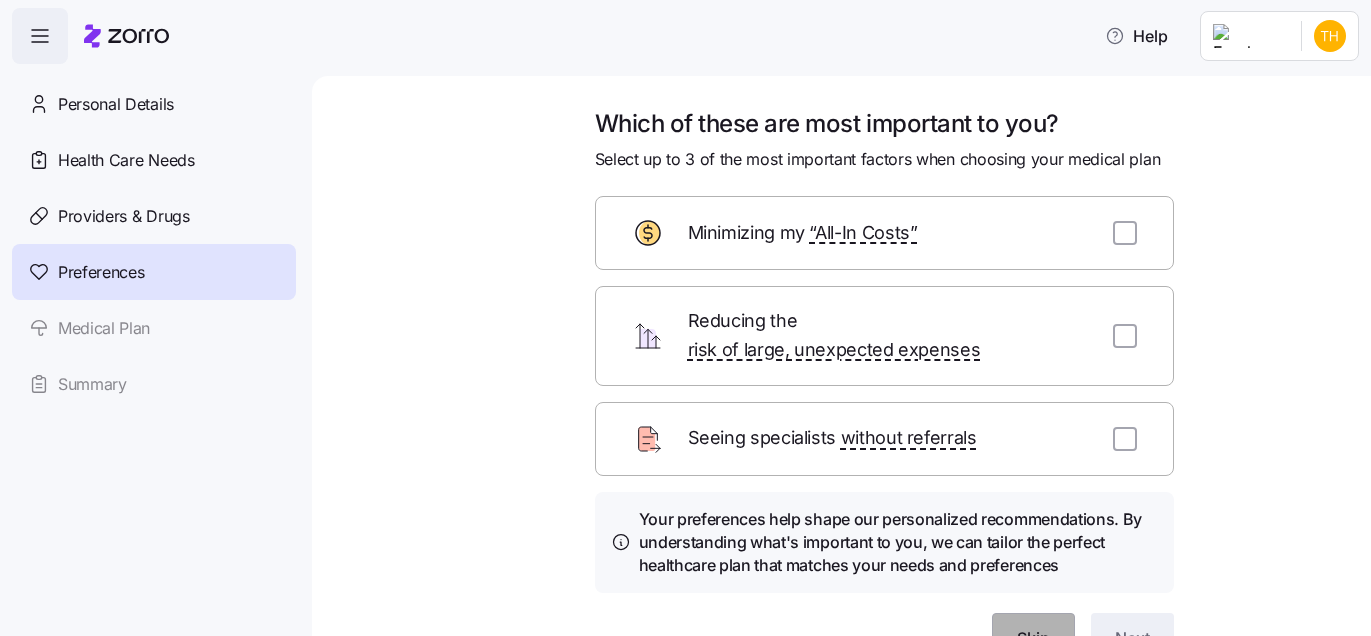click on "Skip" at bounding box center (1033, 638) 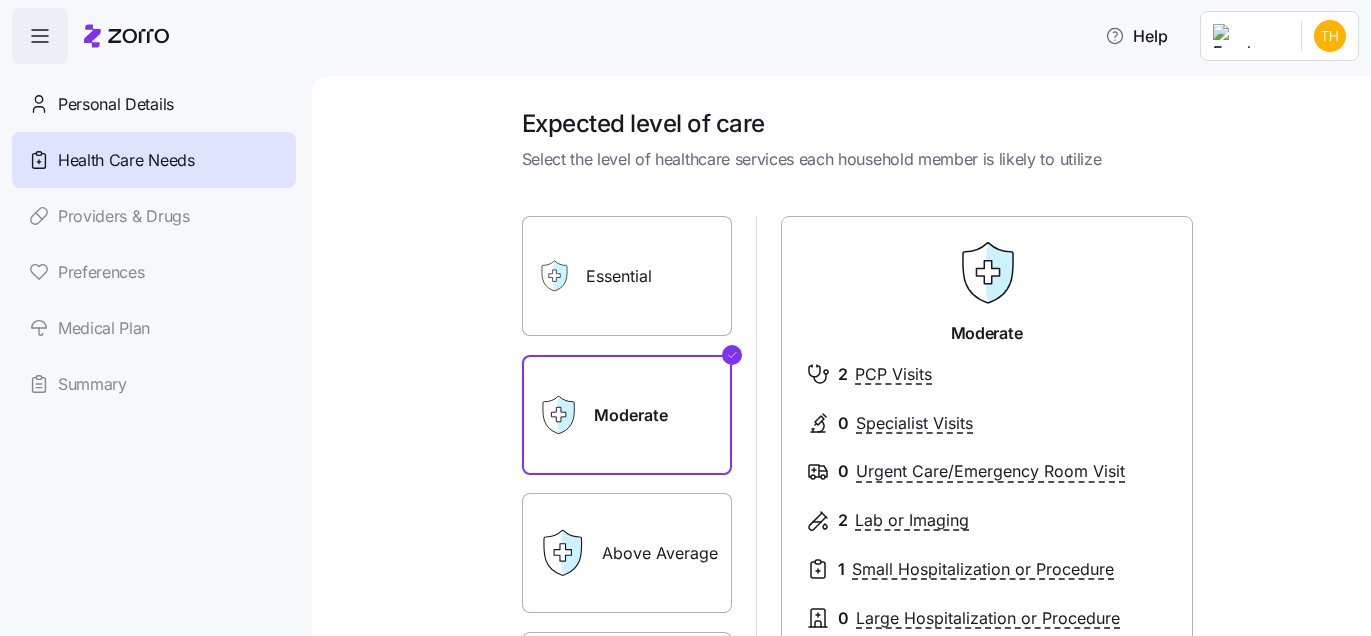 click on "Above Average" at bounding box center [627, 553] 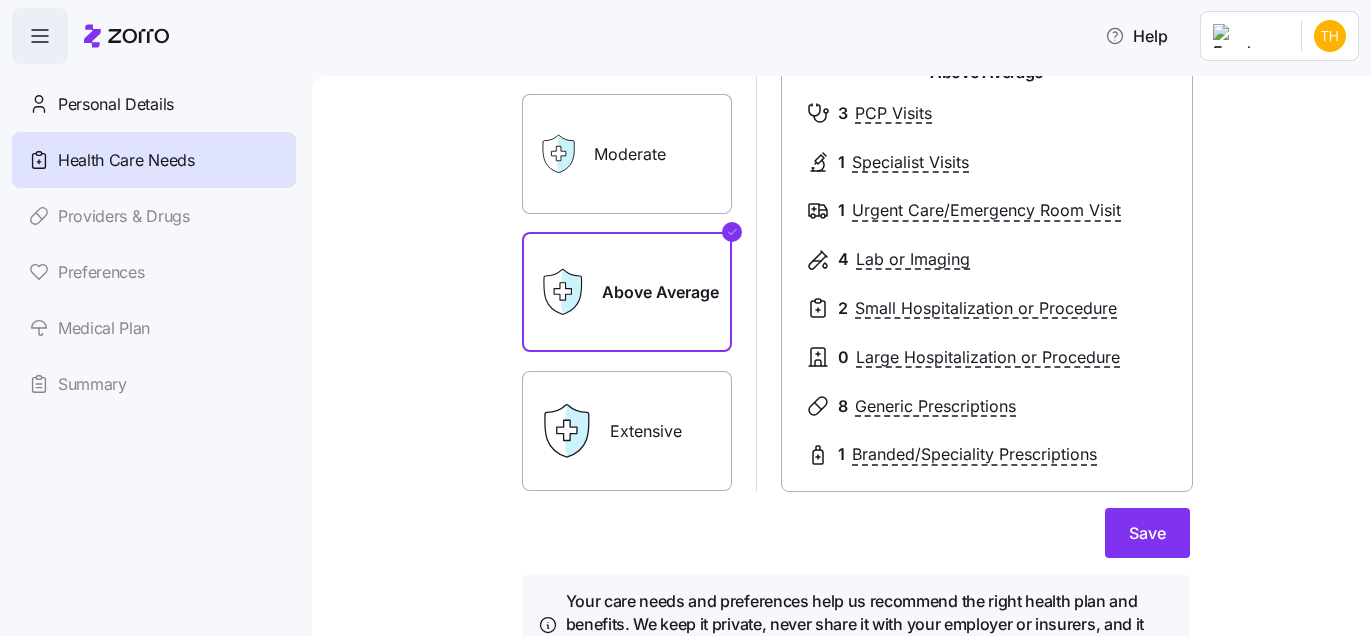 scroll, scrollTop: 263, scrollLeft: 0, axis: vertical 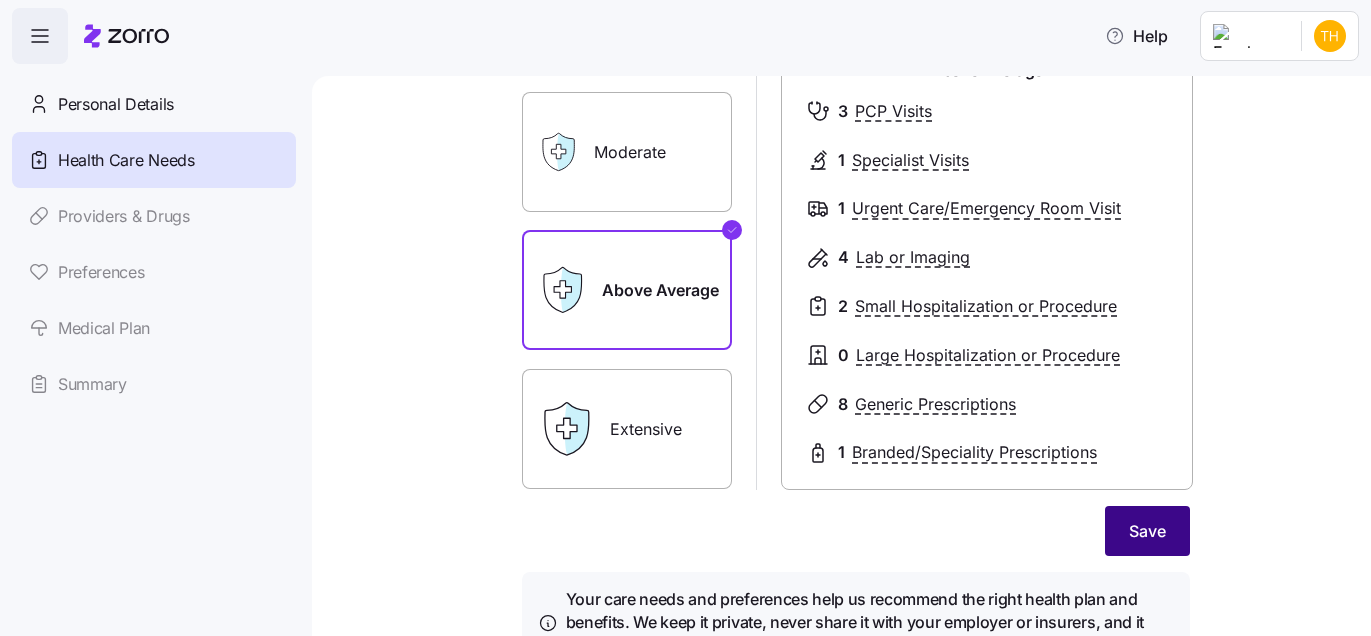 click on "Save" at bounding box center [1147, 531] 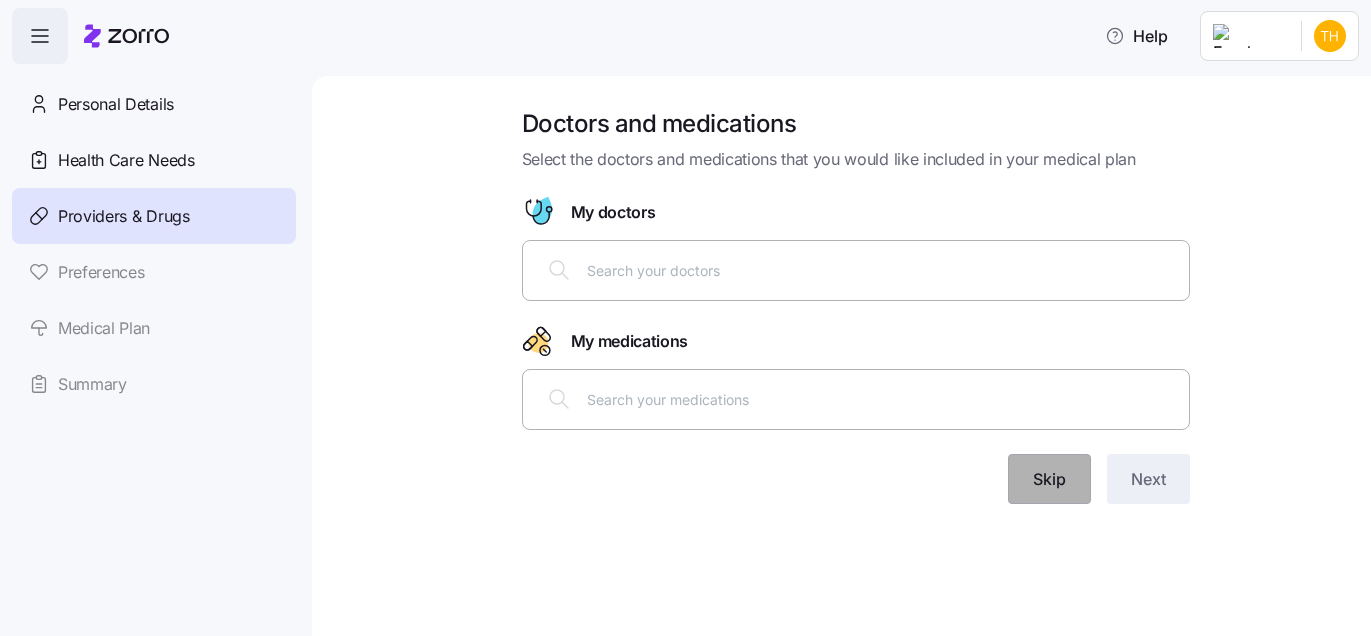 click on "Skip" at bounding box center [1049, 479] 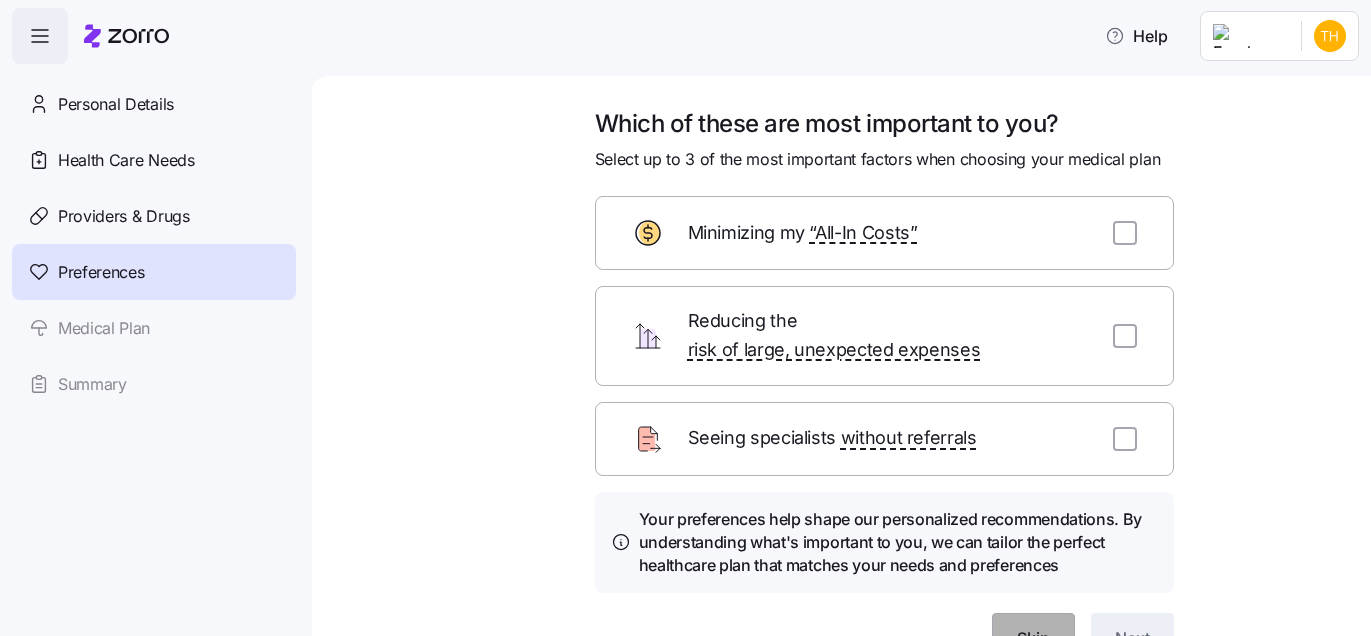 click on "Skip" at bounding box center [1033, 638] 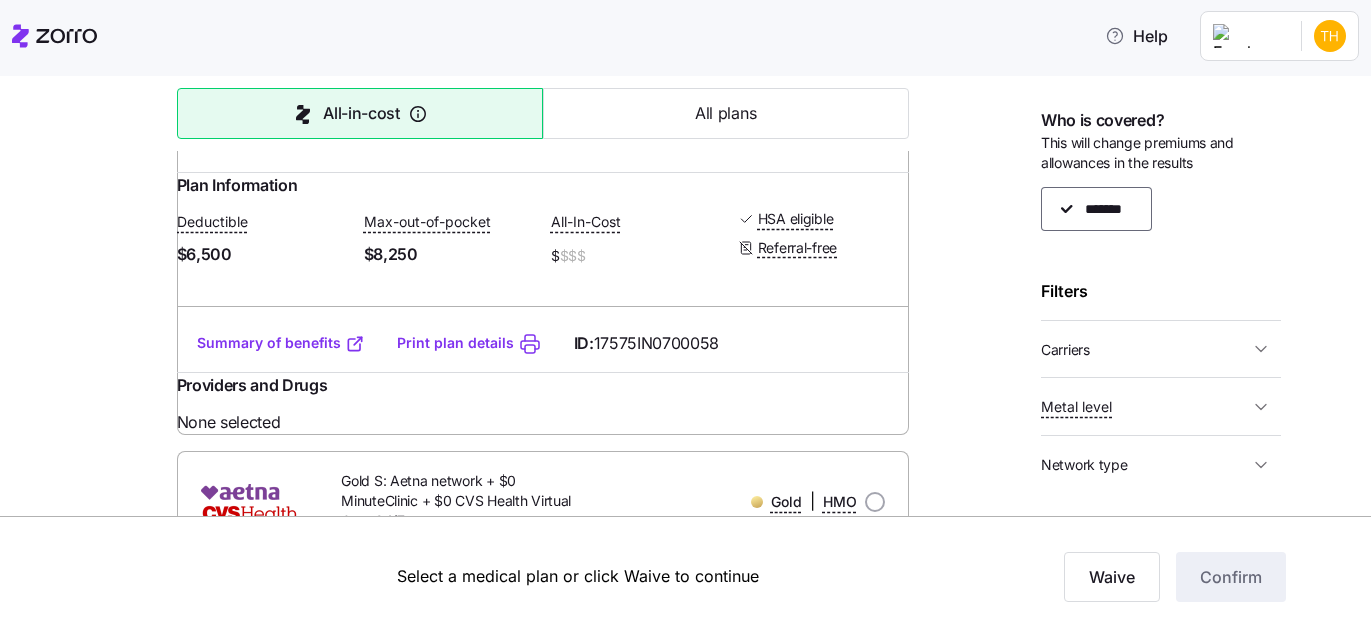 scroll, scrollTop: 0, scrollLeft: 0, axis: both 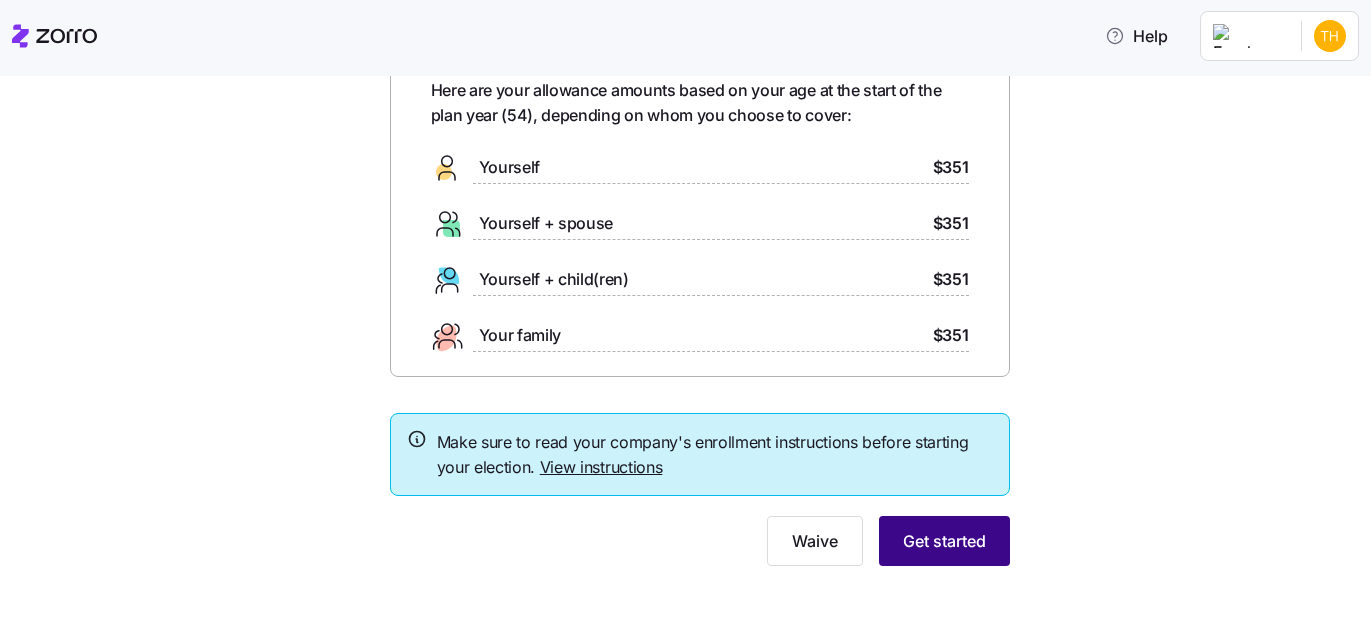 click on "Get started" at bounding box center (944, 541) 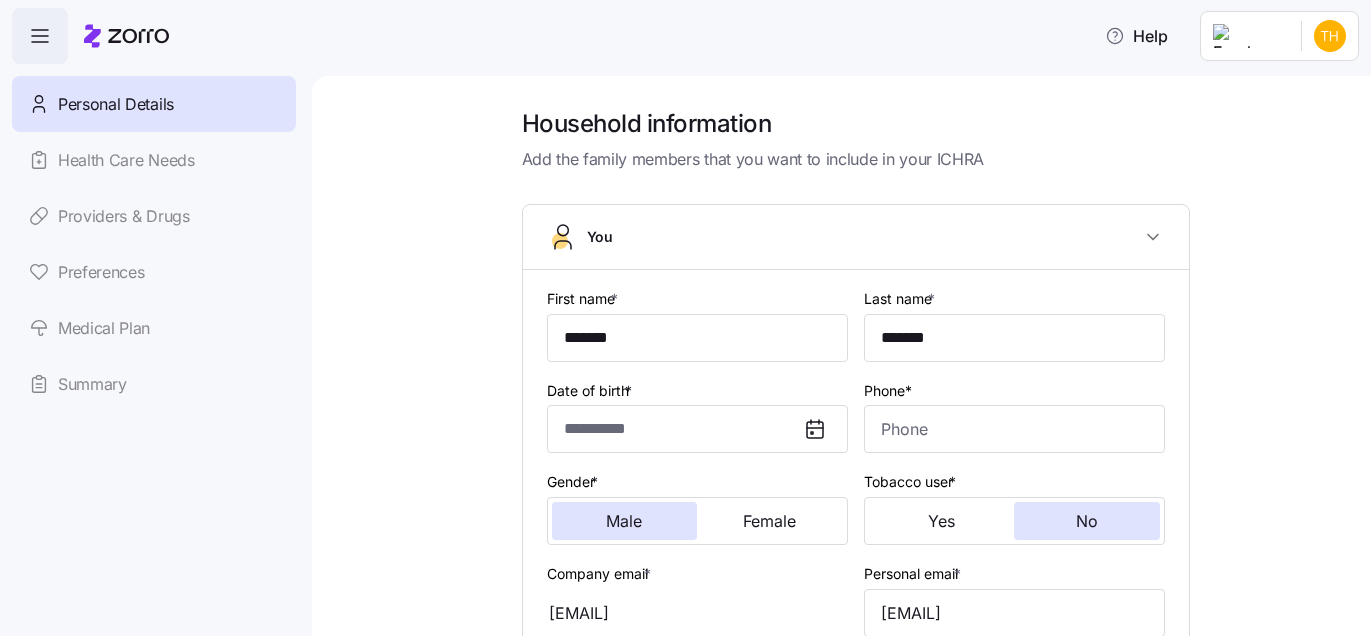 type on "*******" 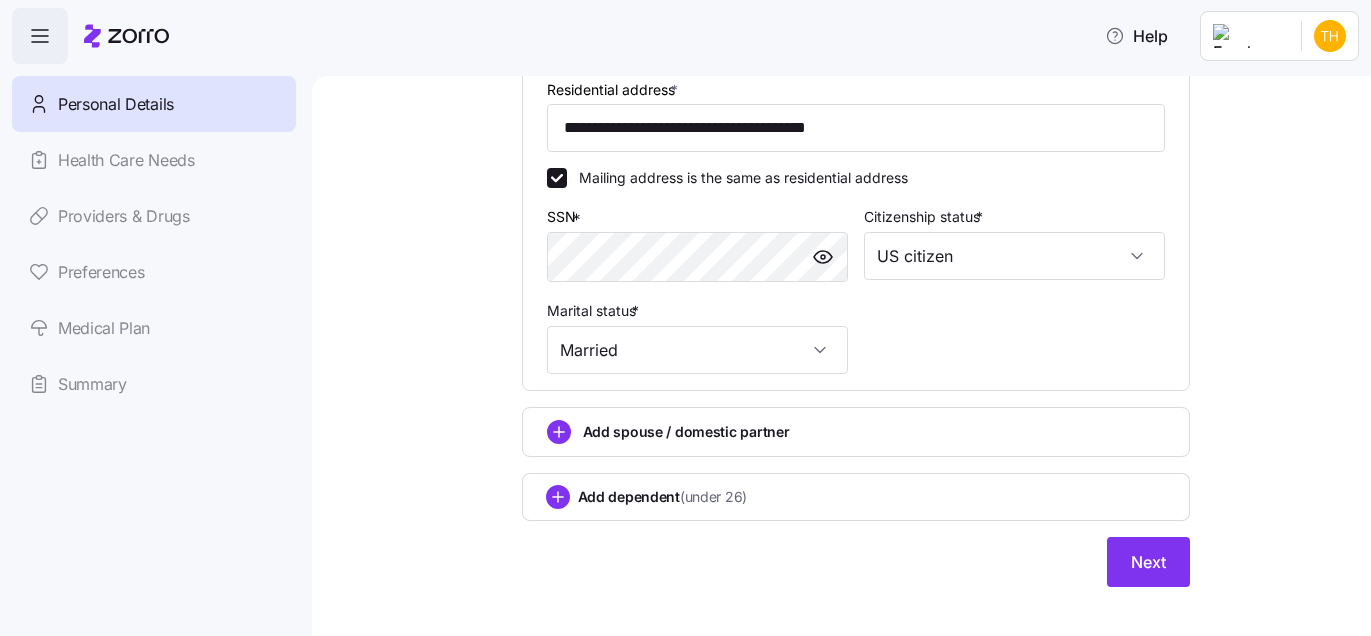scroll, scrollTop: 578, scrollLeft: 0, axis: vertical 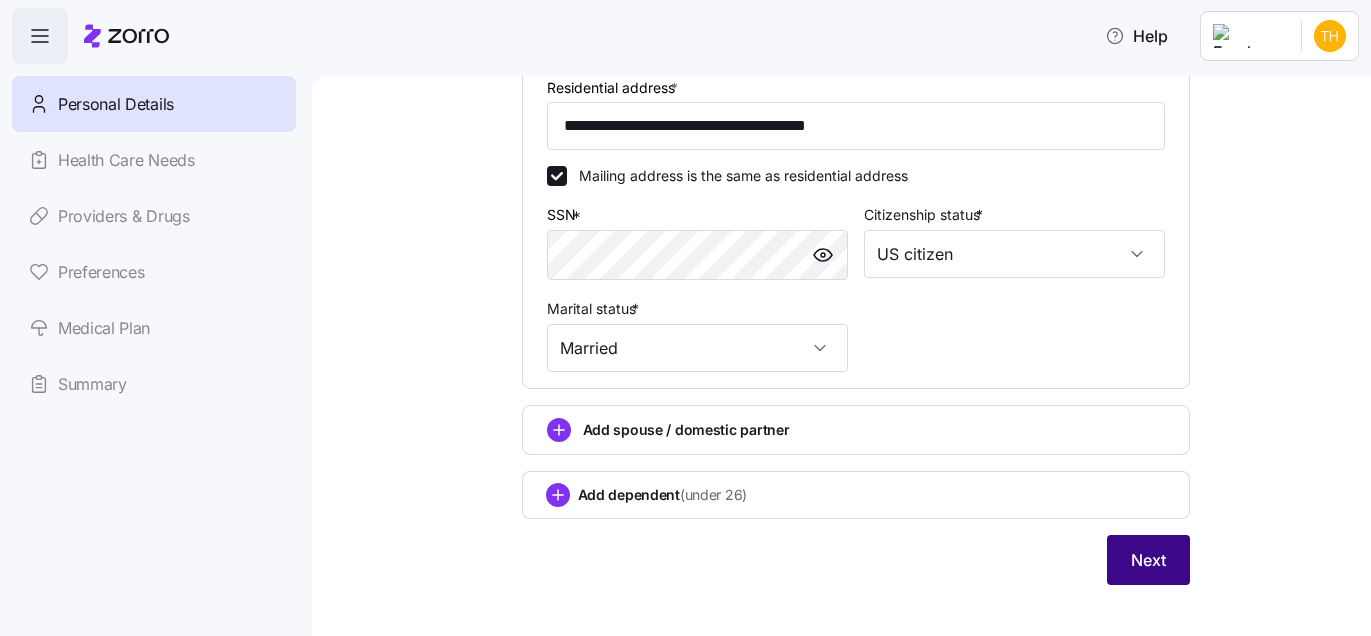 click on "Next" at bounding box center (1148, 560) 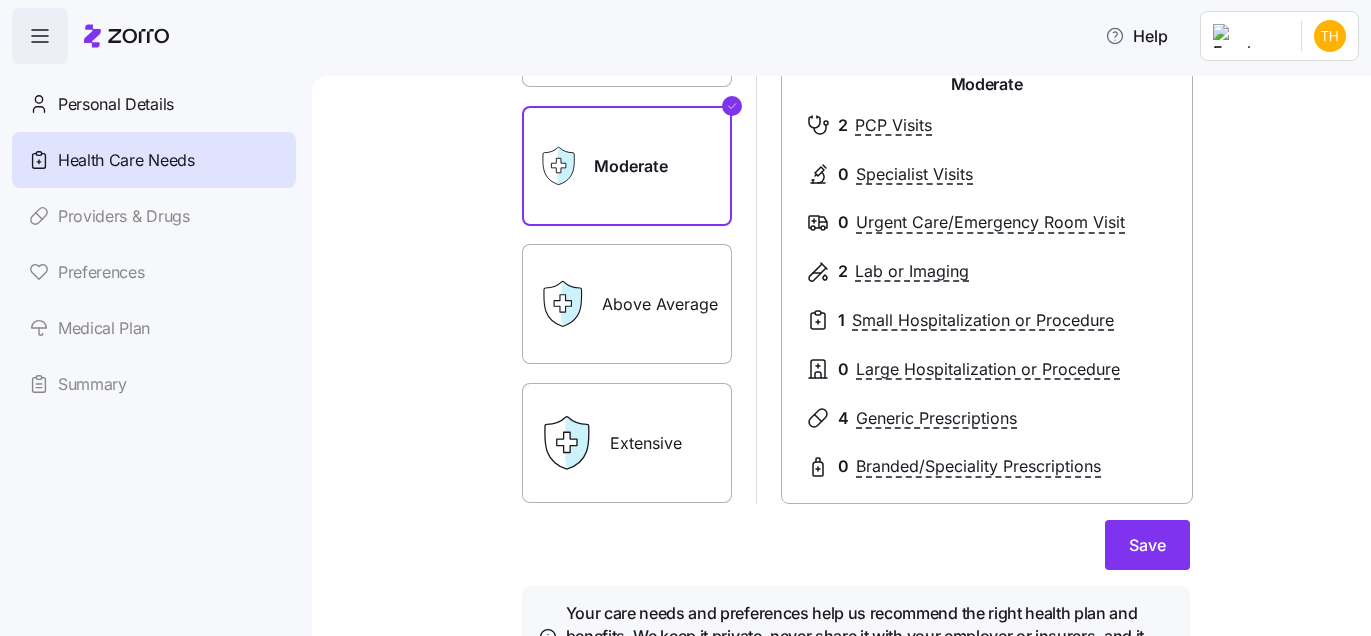 scroll, scrollTop: 251, scrollLeft: 0, axis: vertical 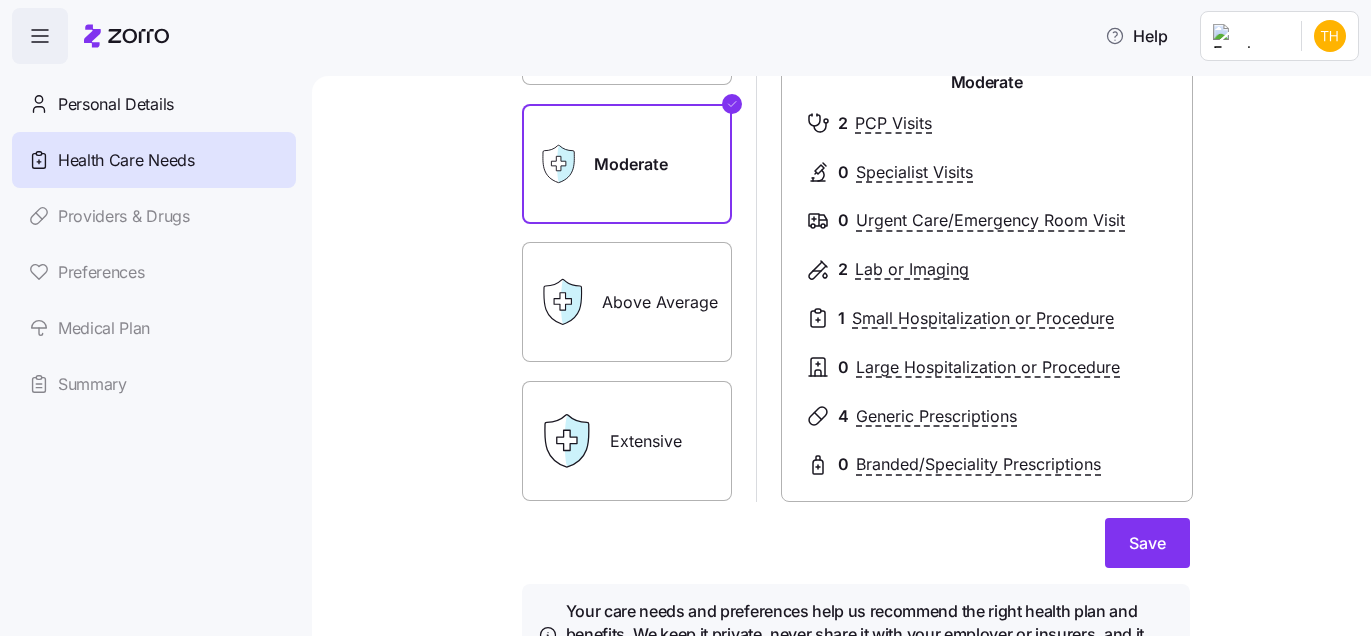 click on "Expected level of care Select the level of healthcare services each household member is likely to utilize Essential Moderate Above Average Extensive Moderate 2 PCP Visits 0 Specialist Visits 0 Urgent Care/Emergency Room Visit 2 Lab or Imaging 1 Small Hospitalization or Procedure 0 Large Hospitalization or Procedure 4 Generic Prescriptions 0 Branded/Speciality Prescriptions Save Your care needs and preferences help us recommend the right health plan and benefits. We keep it private, never share it with your employer or insurers, and it doesn't impact your eligibility or prices." at bounding box center [855, 283] 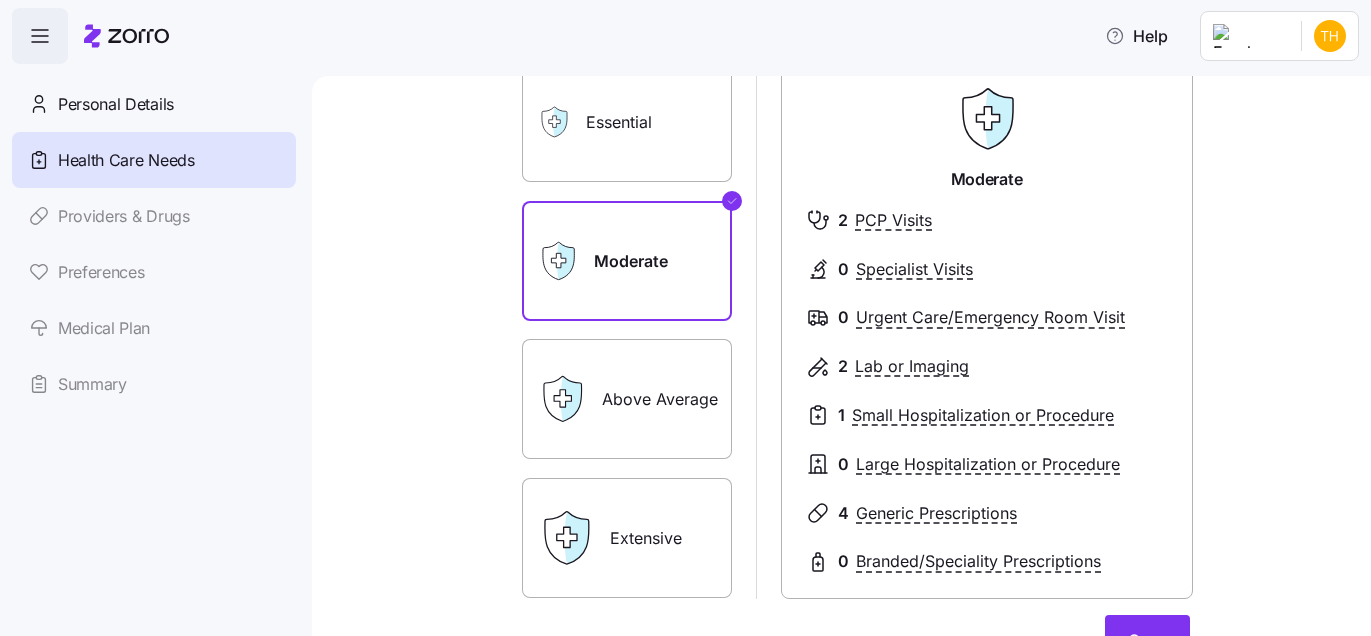 scroll, scrollTop: 152, scrollLeft: 0, axis: vertical 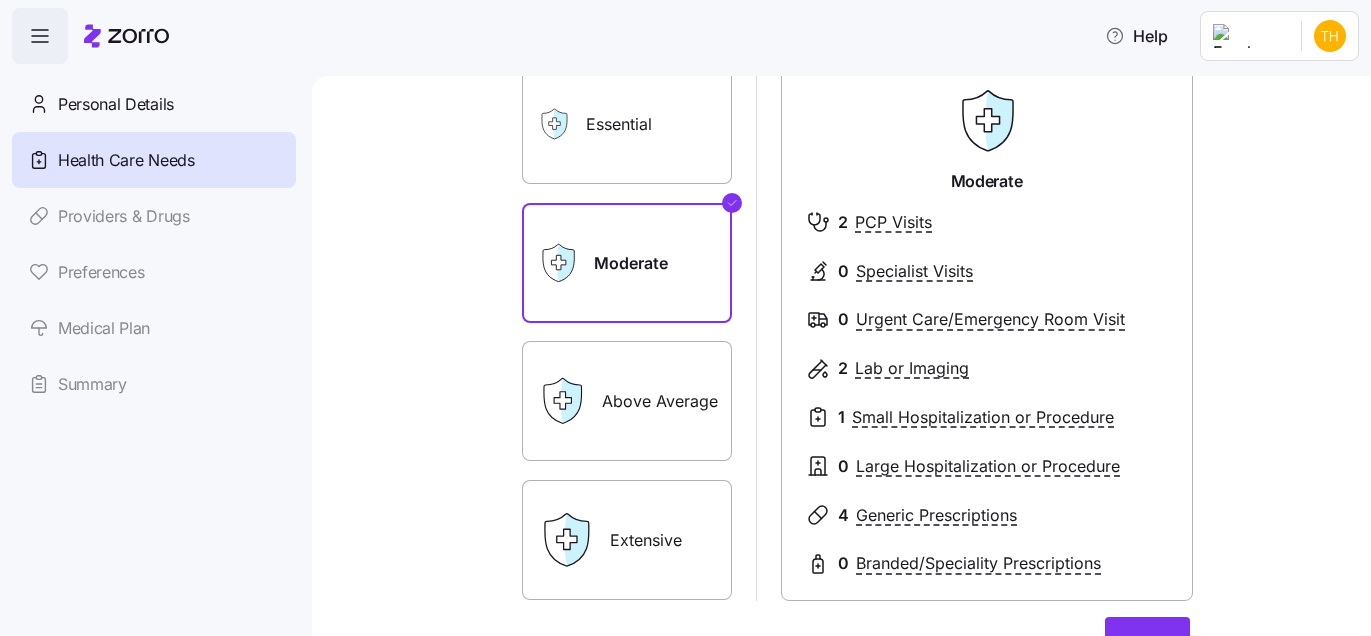 click on "Extensive" at bounding box center (627, 540) 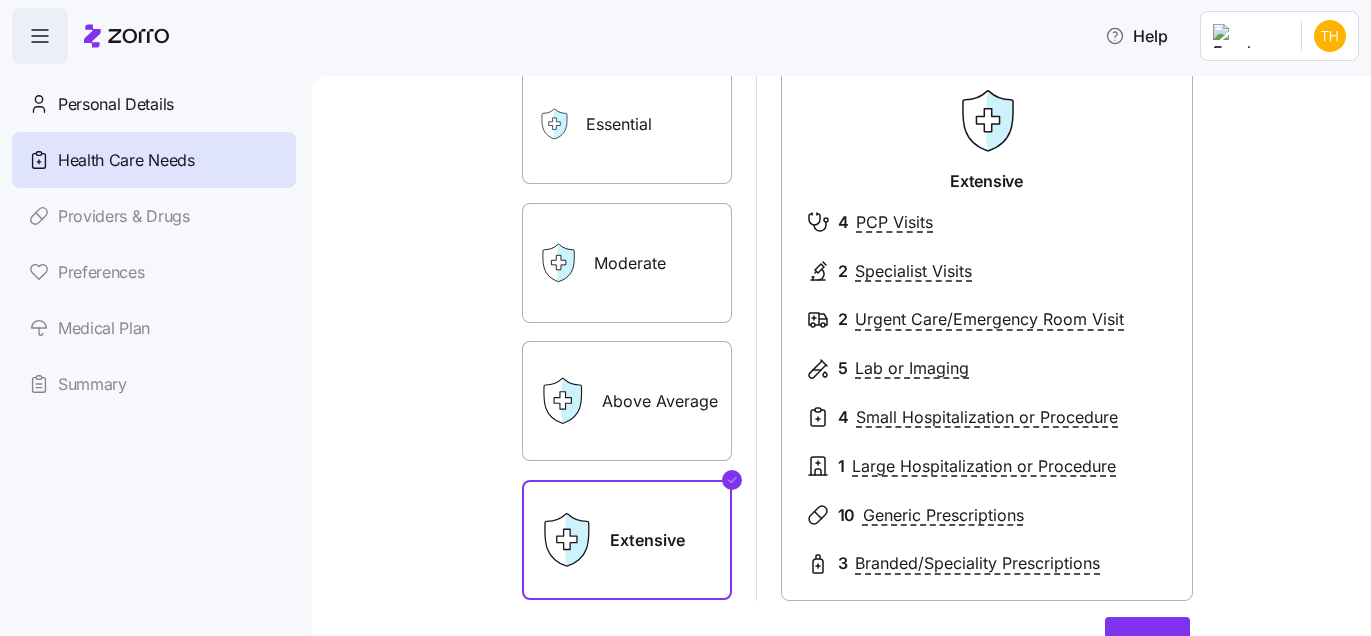click on "Above Average" at bounding box center [627, 401] 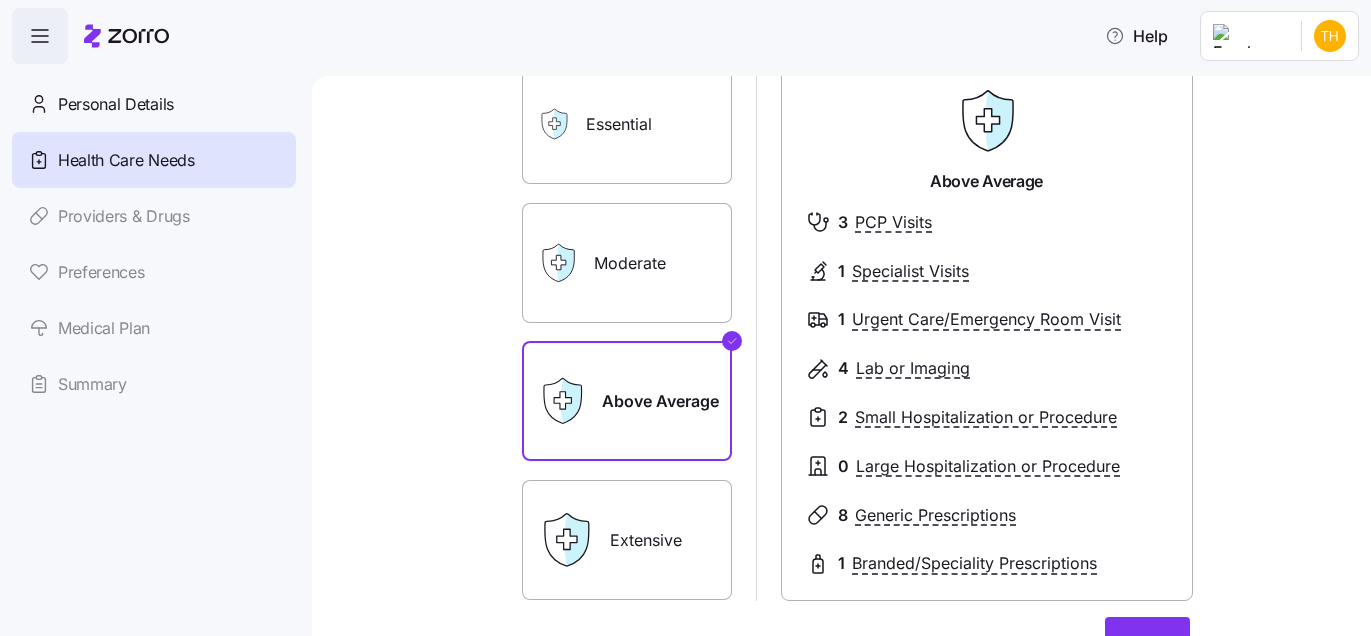 click on "Moderate" at bounding box center (627, 263) 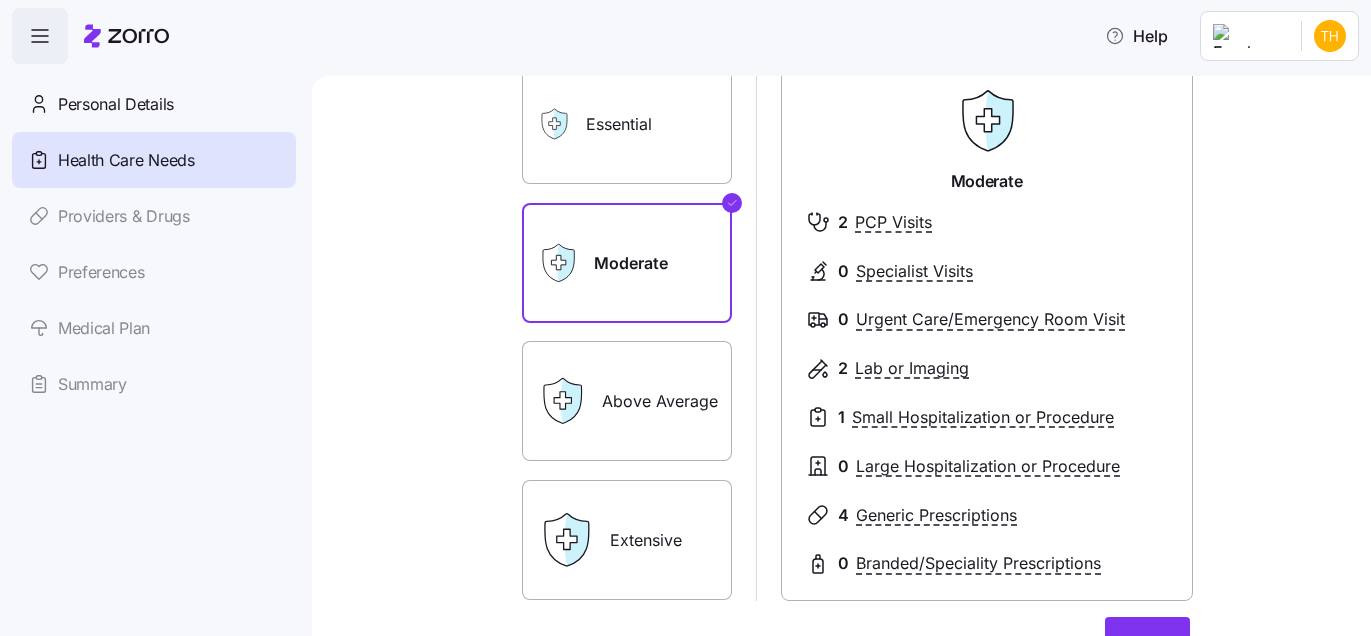 click on "Essential" at bounding box center (627, 124) 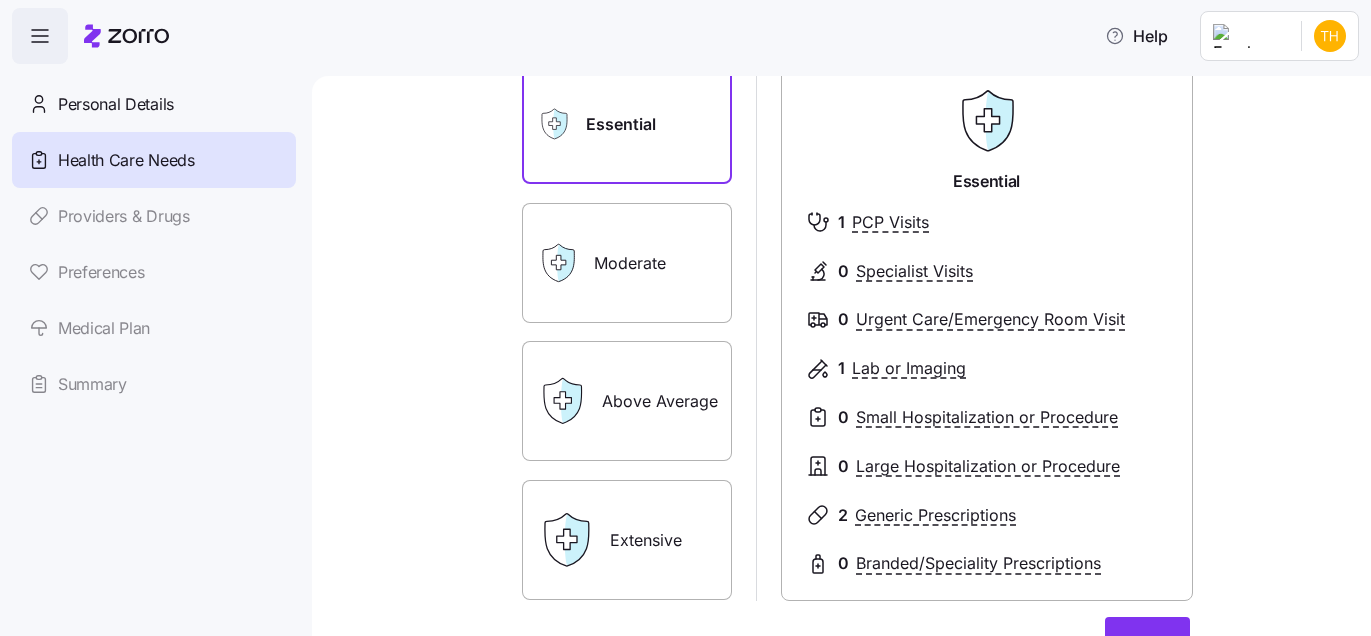 click on "Extensive" at bounding box center [627, 540] 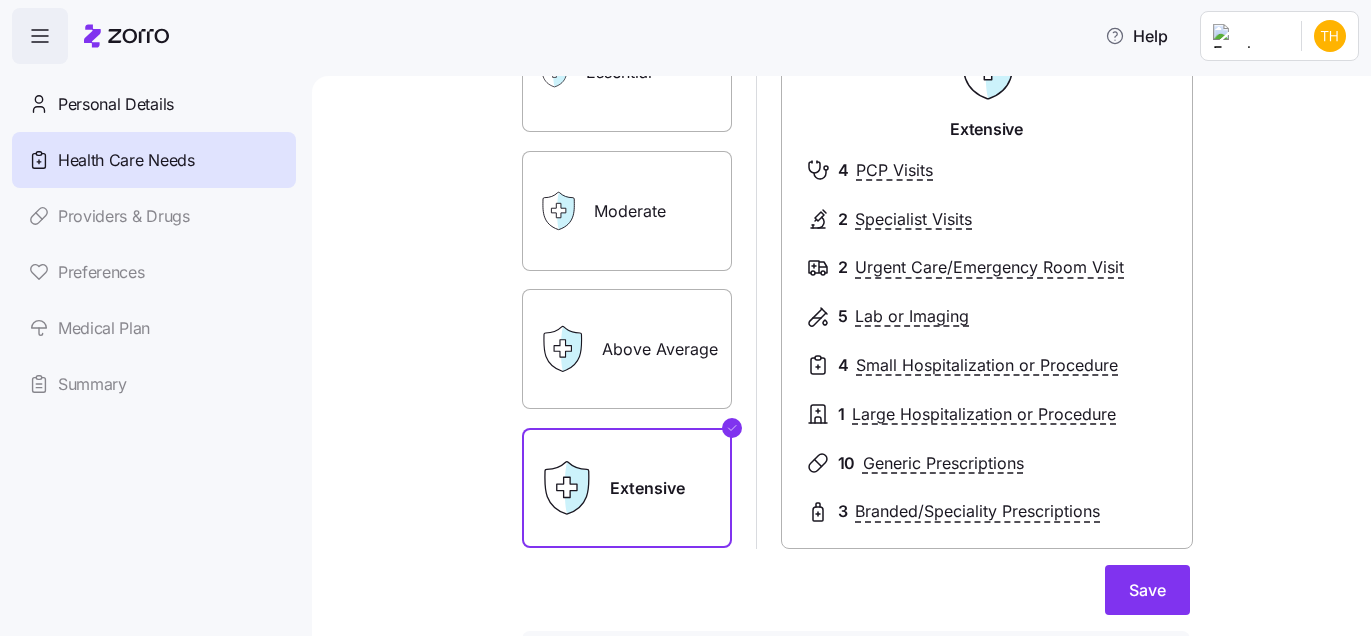 scroll, scrollTop: 209, scrollLeft: 0, axis: vertical 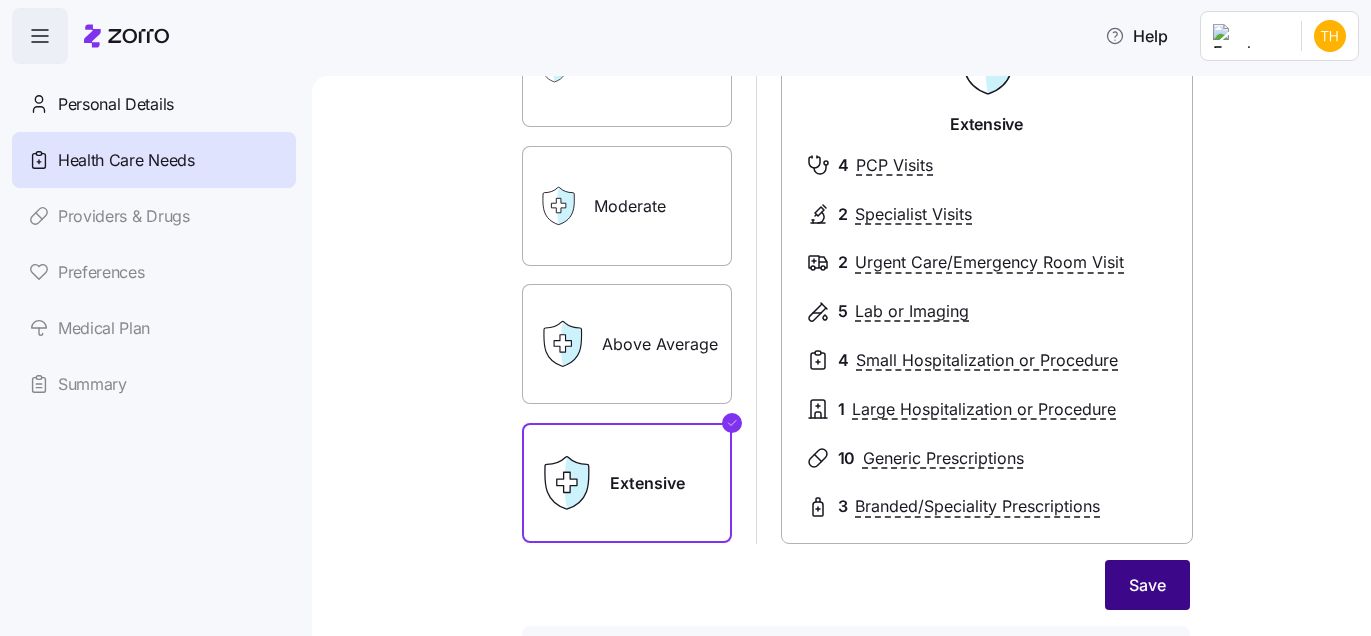 click on "Save" at bounding box center [1147, 585] 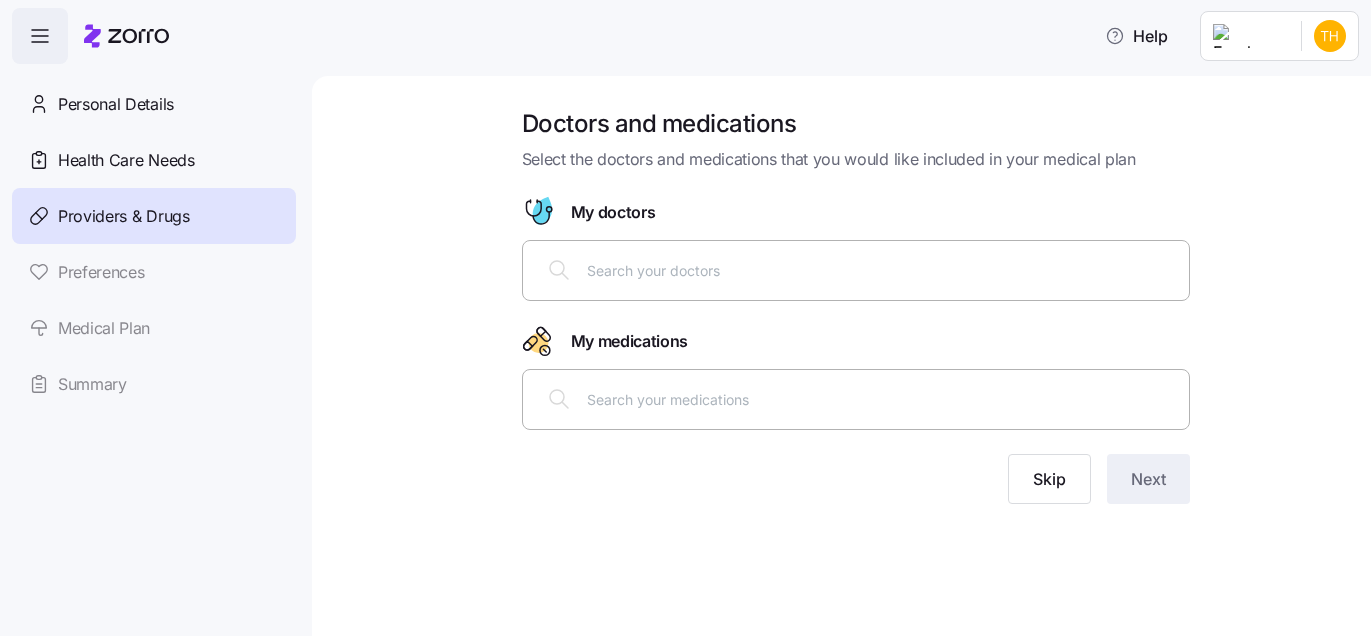 click at bounding box center [882, 270] 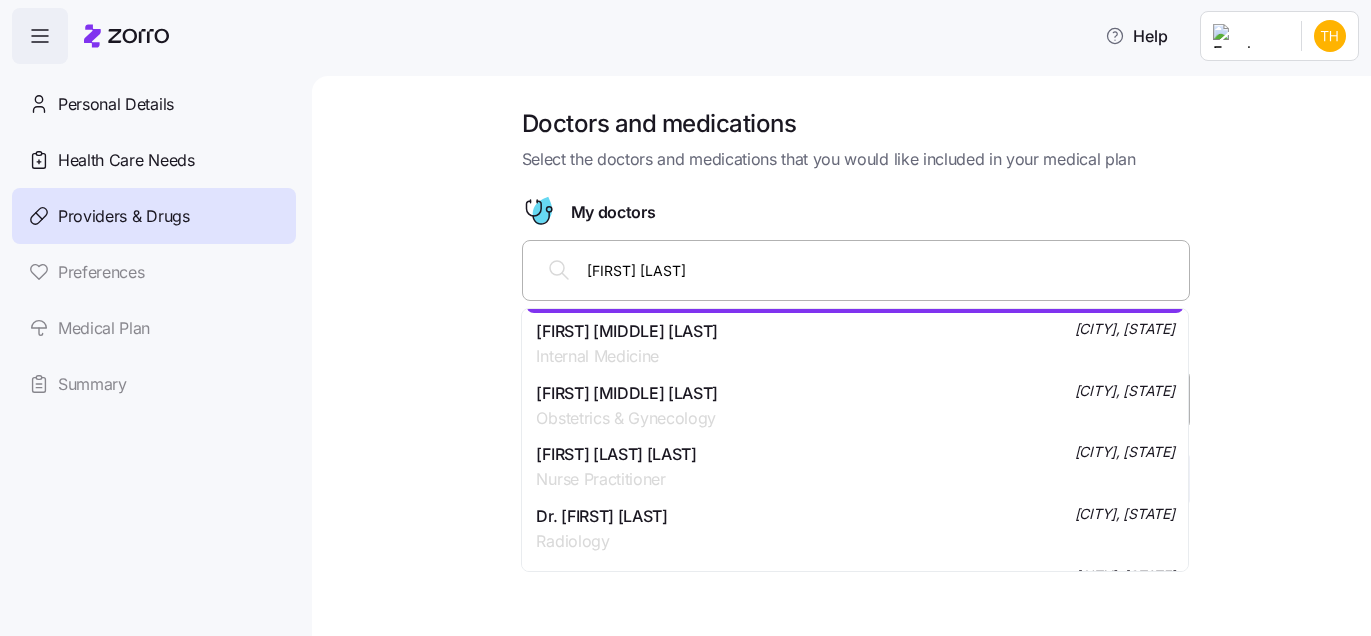 scroll, scrollTop: 8438, scrollLeft: 0, axis: vertical 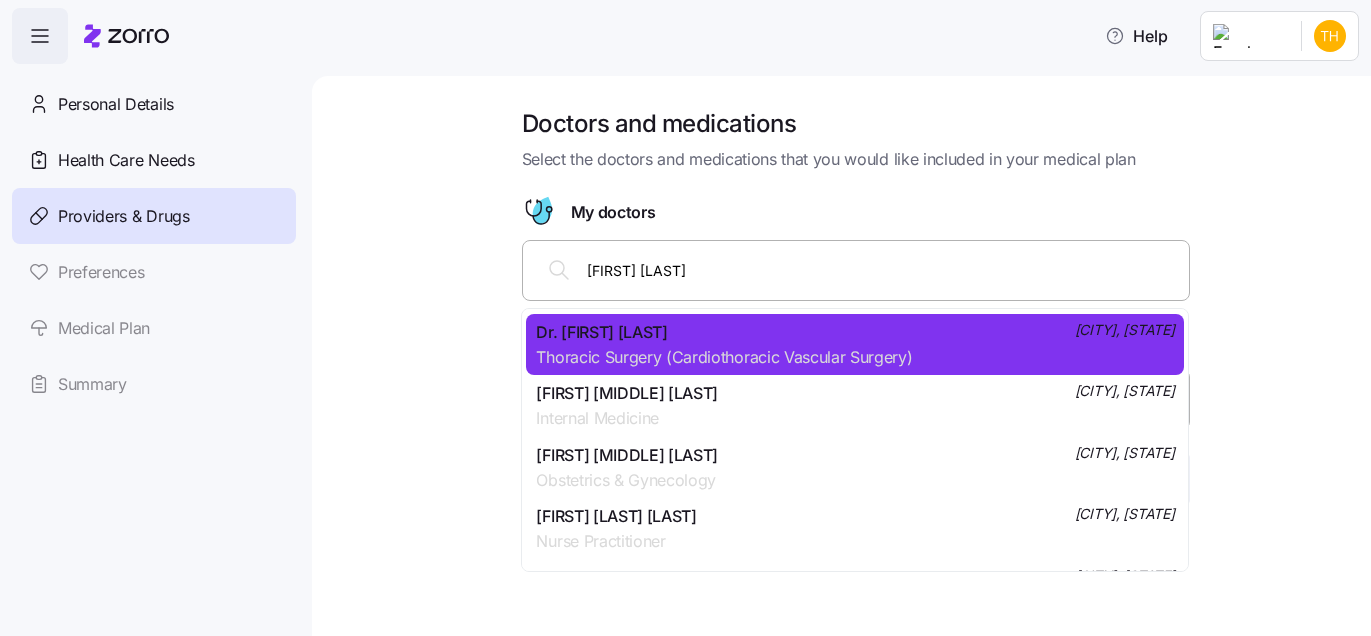 click on "[FIRST] [LAST]" at bounding box center [882, 270] 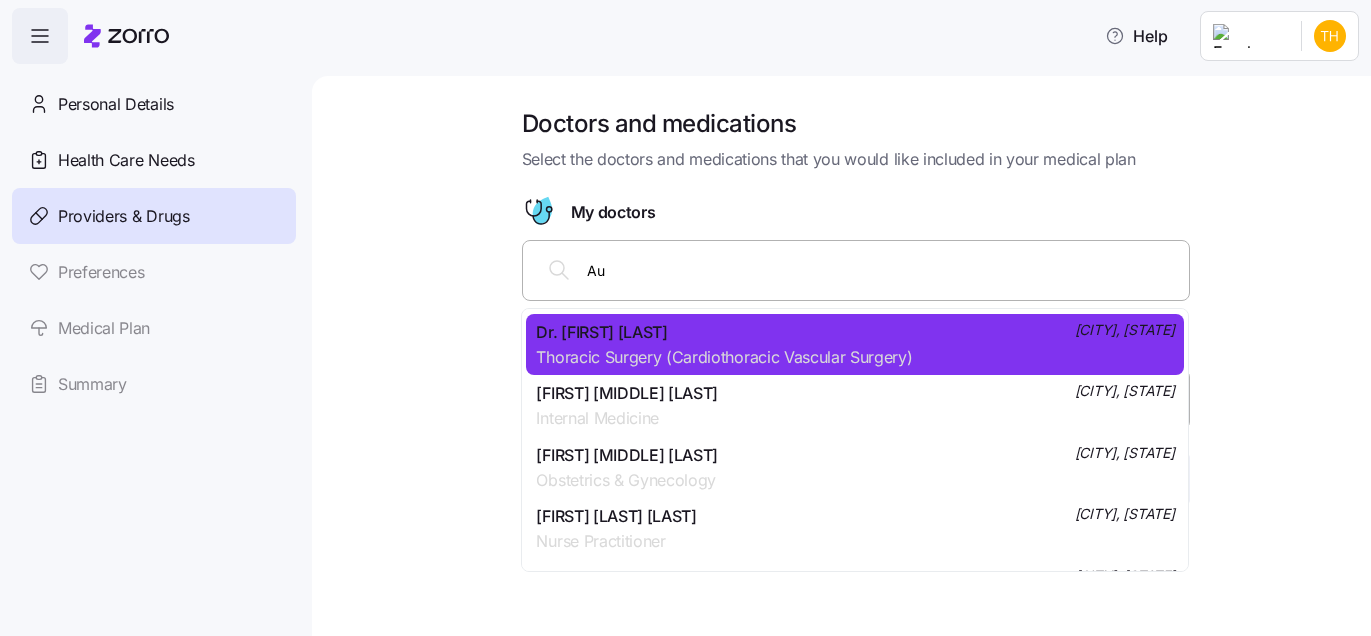 type on "A" 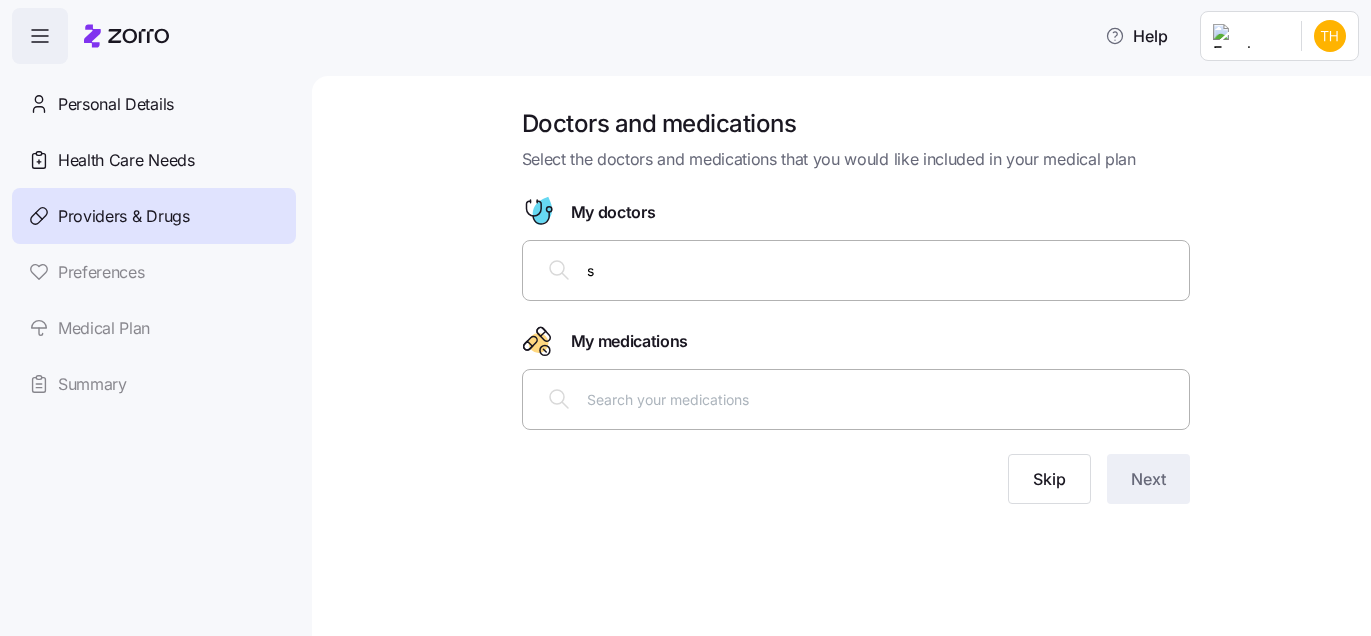 scroll, scrollTop: 0, scrollLeft: 0, axis: both 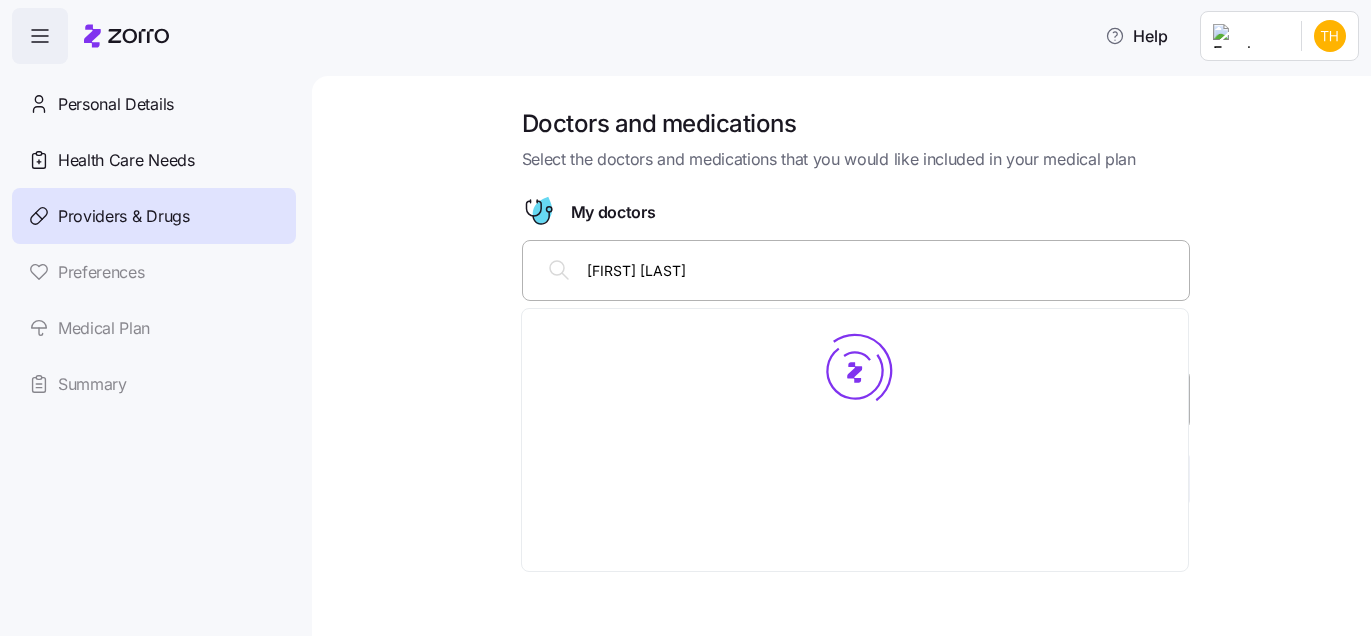 type on "[FIRST] [LAST]" 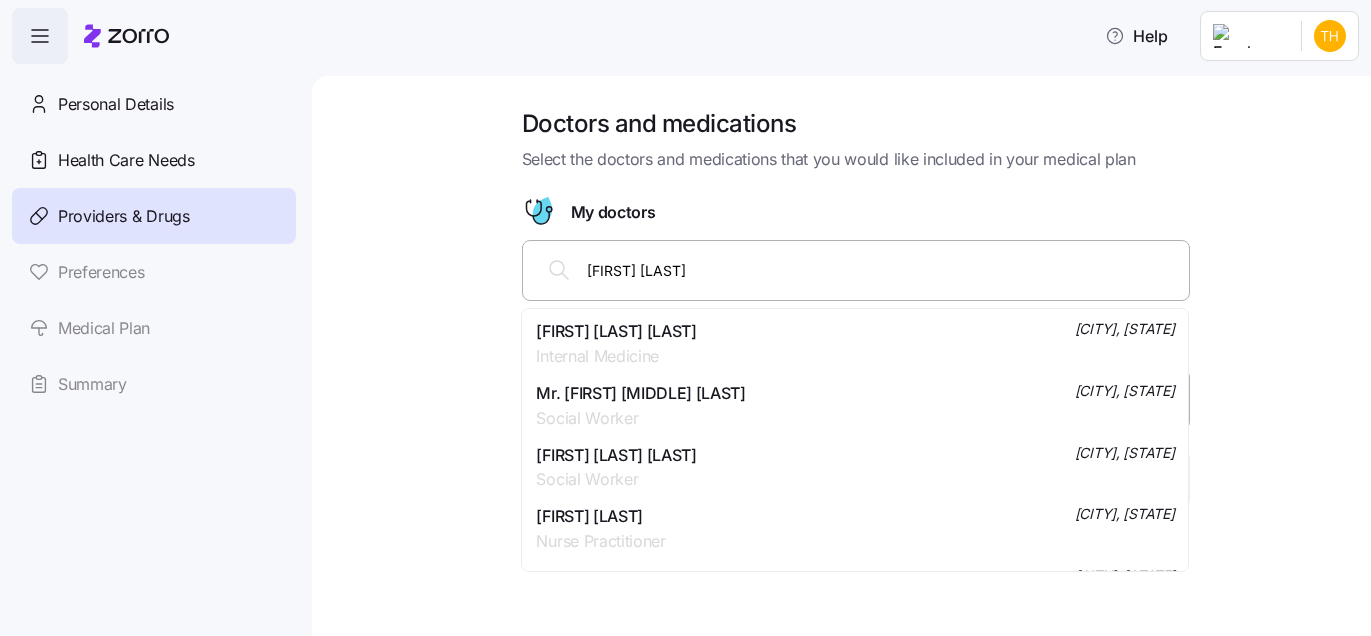 click on "[FIRST] [LAST] [LAST]" at bounding box center [616, 331] 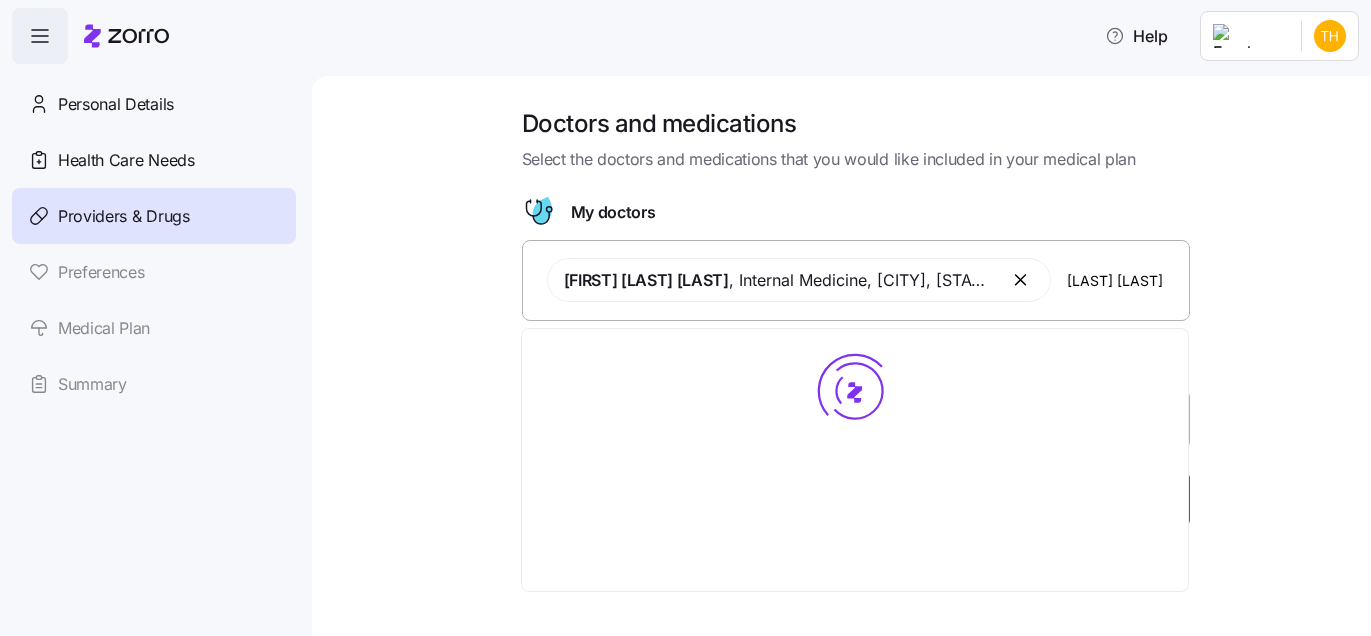 type on "[LAST] [LAST]" 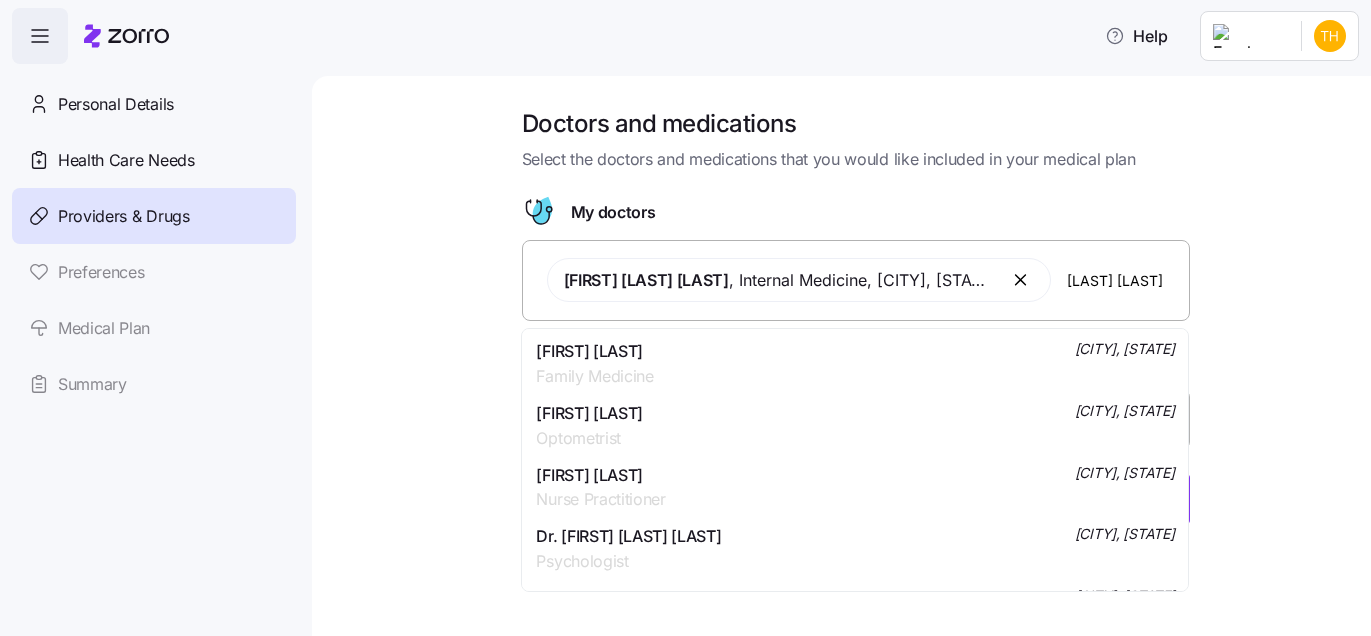 click on "[FIRST] [LAST] [LAST] [CITY], [STATE]" at bounding box center [855, 364] 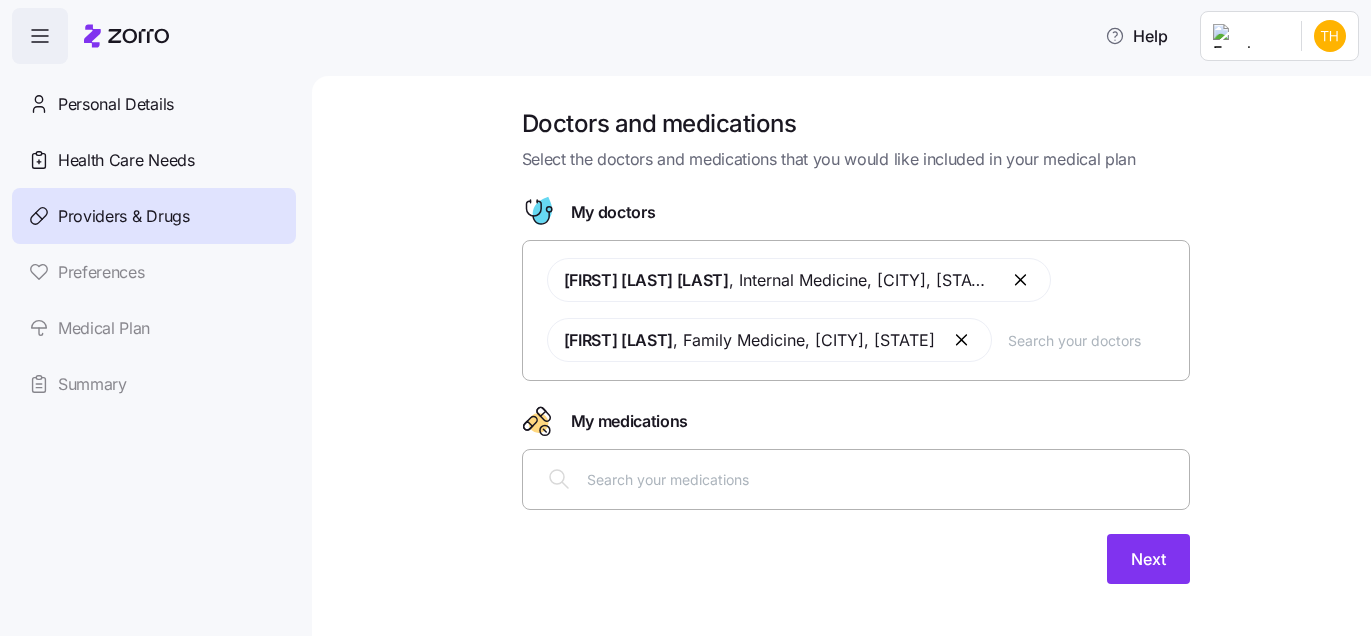 click at bounding box center (882, 479) 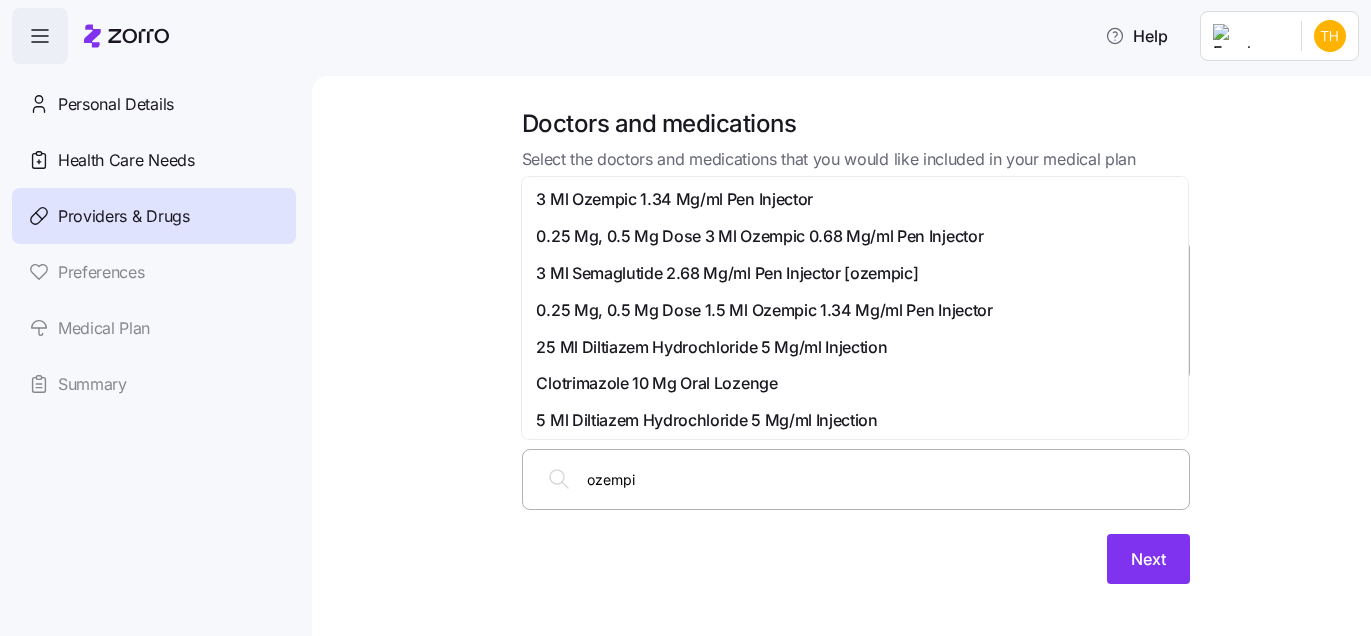 type on "ozempic" 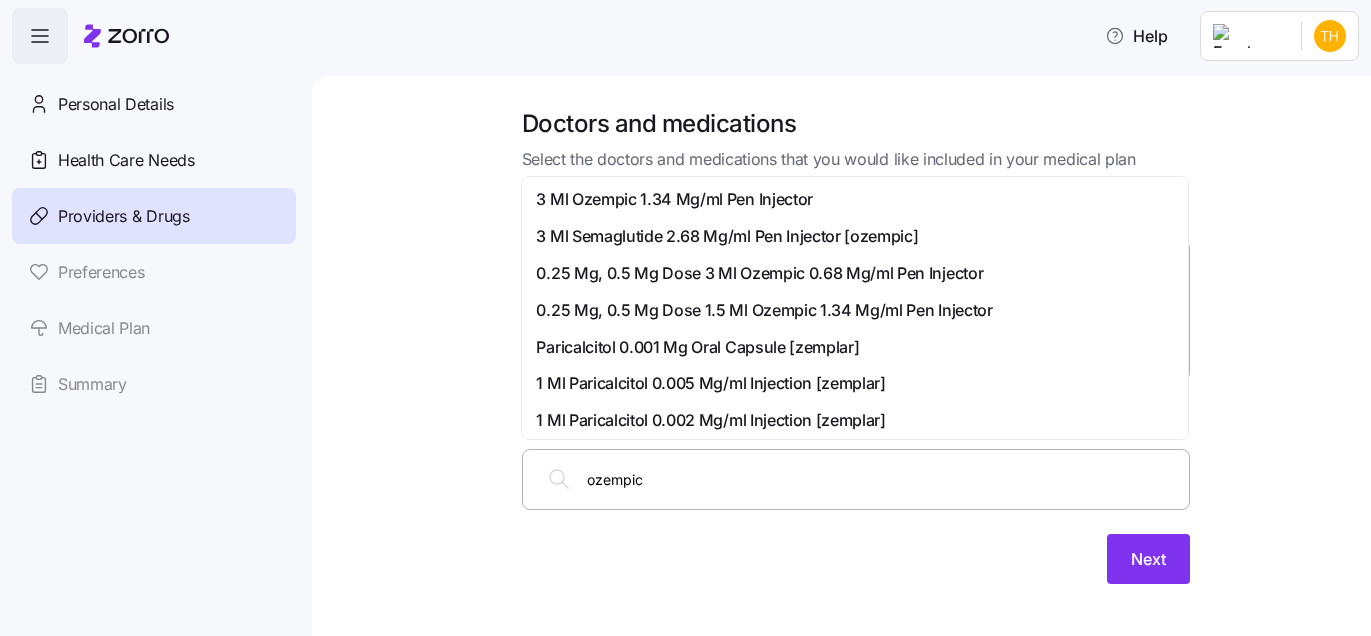 click on "0.25 Mg, 0.5 Mg Dose 3 Ml Ozempic 0.68 Mg/ml Pen Injector" at bounding box center [759, 273] 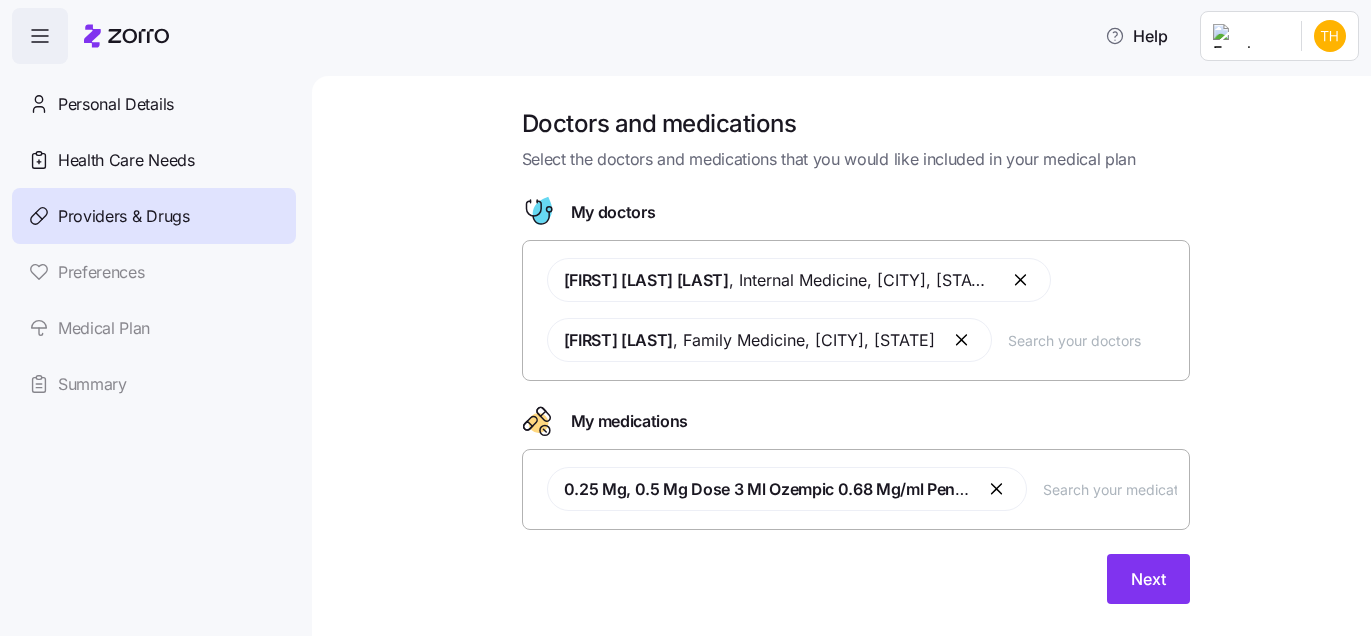 click on "0.25 Mg, 0.5 Mg Dose 3 Ml Ozempic 0.68 Mg/ml Pen Injector" at bounding box center [856, 489] 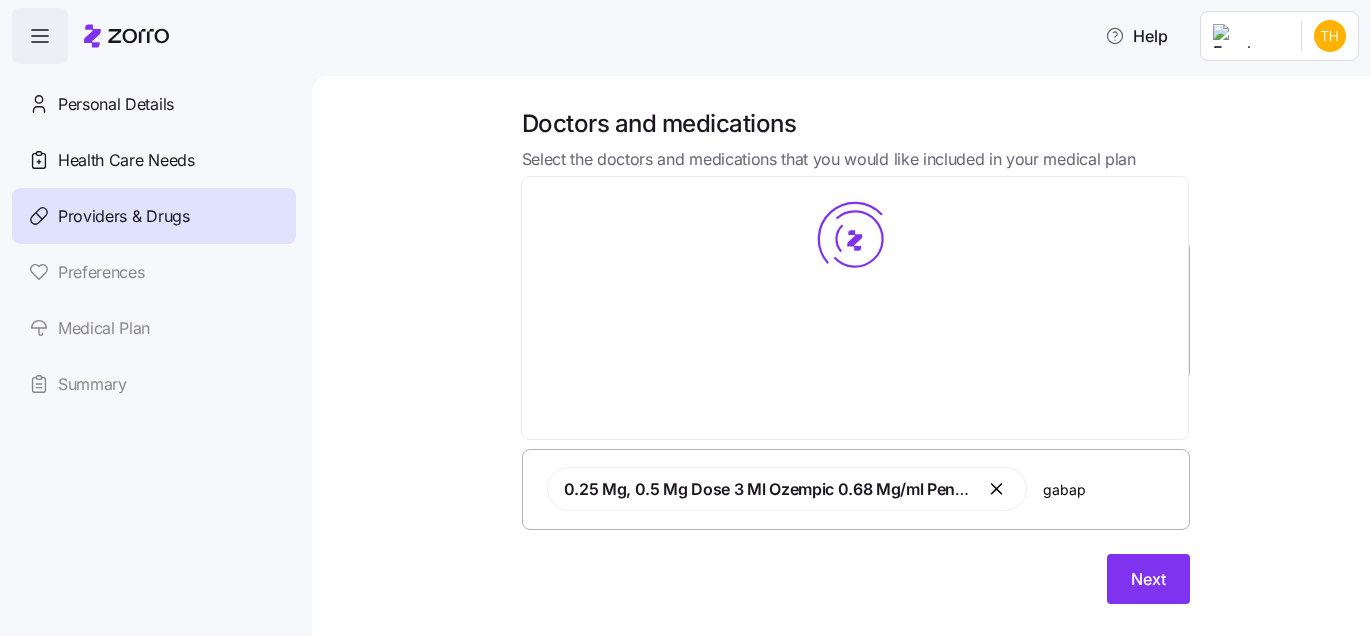 type on "gabape" 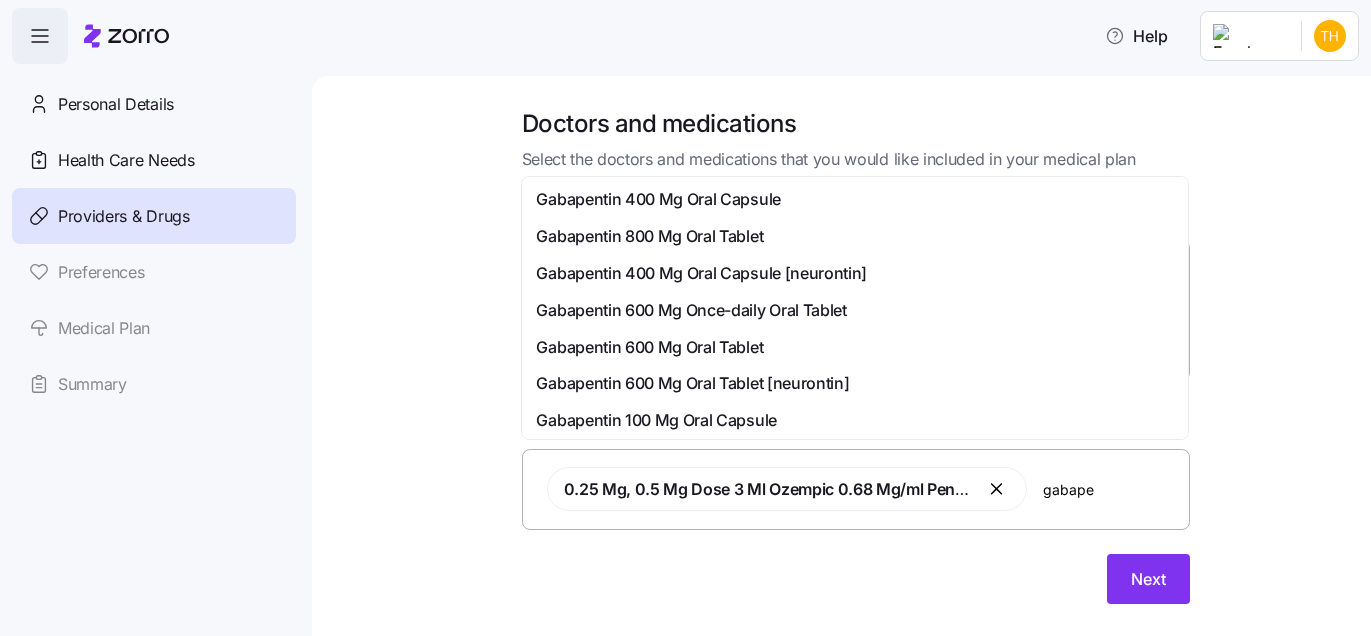 click on "Gabapentin 400 Mg Oral Capsule" at bounding box center (658, 199) 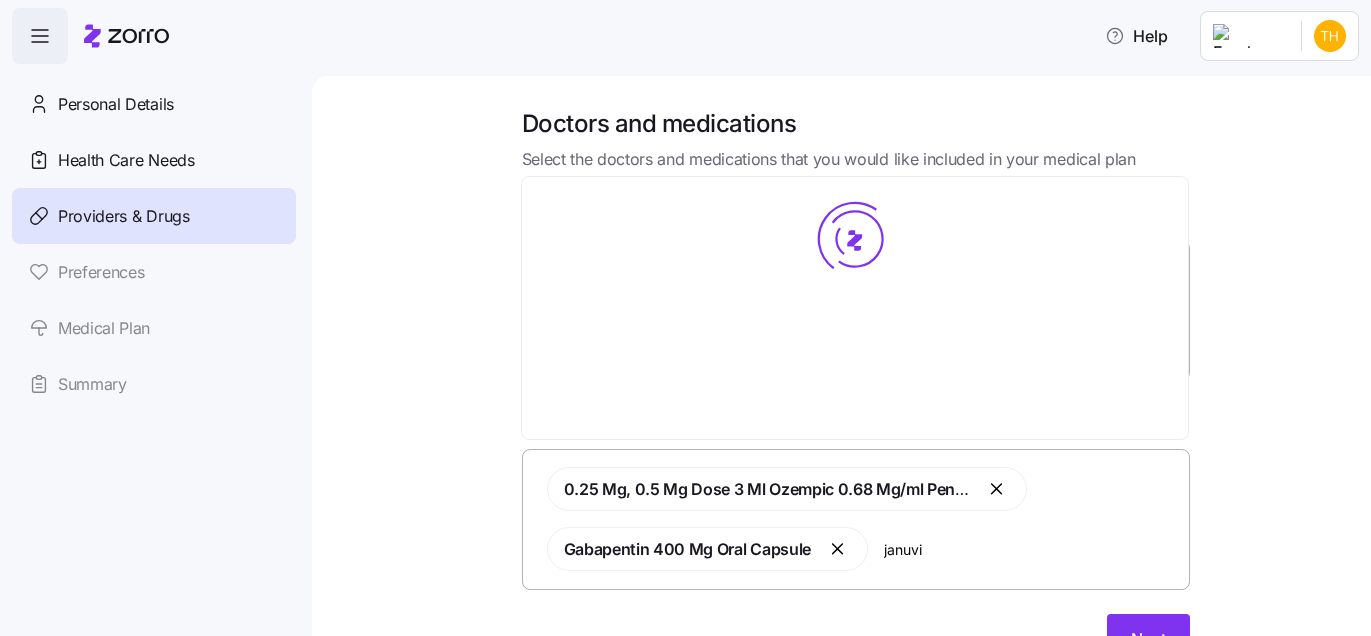 type on "januvia" 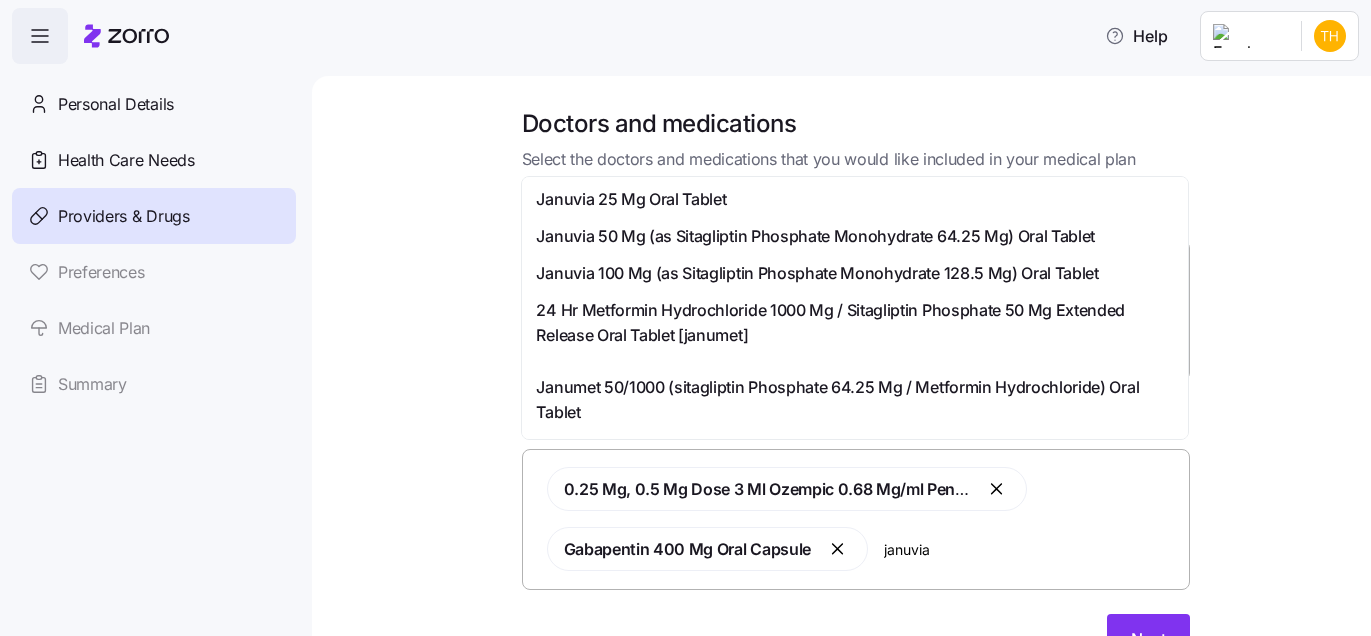 click on "Januvia 100 Mg (as Sitagliptin Phosphate Monohydrate 128.5 Mg) Oral Tablet" at bounding box center (817, 273) 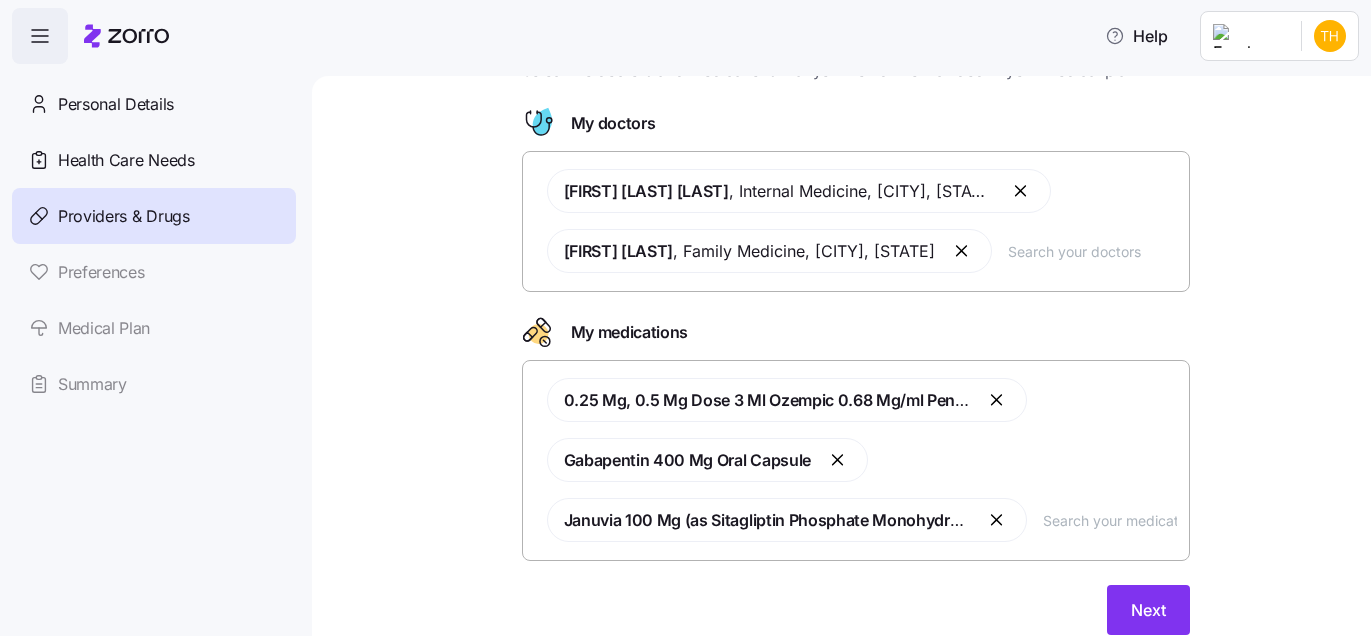 scroll, scrollTop: 92, scrollLeft: 0, axis: vertical 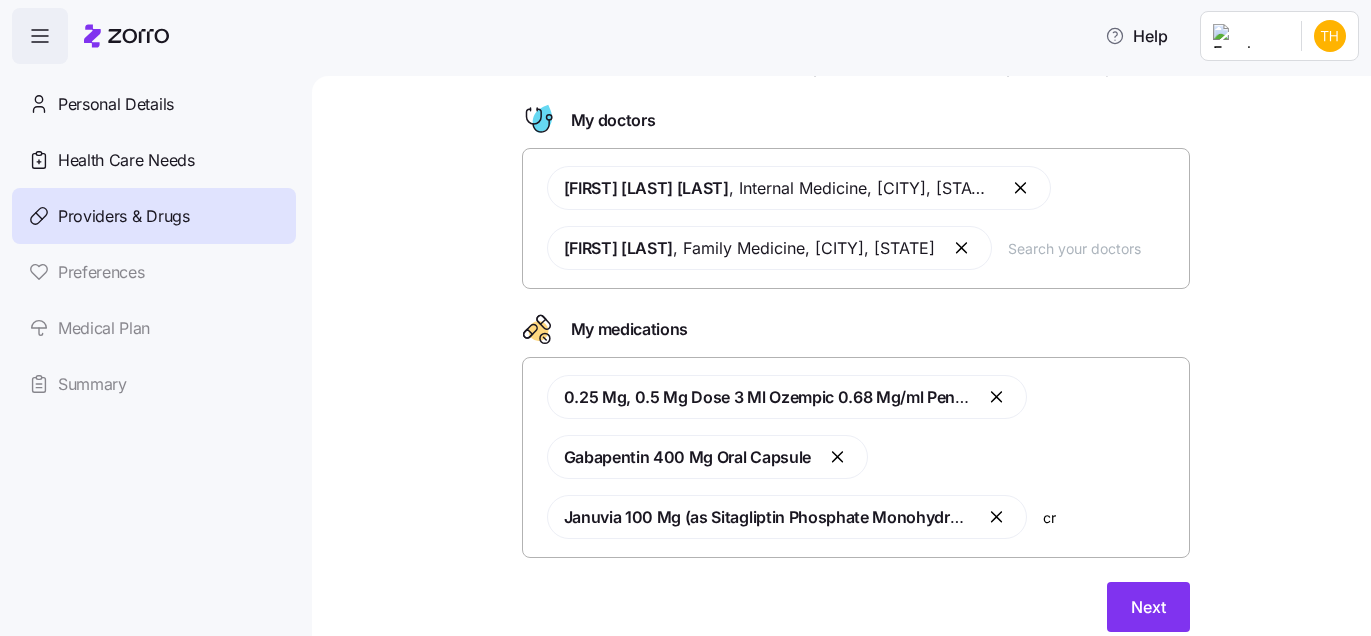 type on "c" 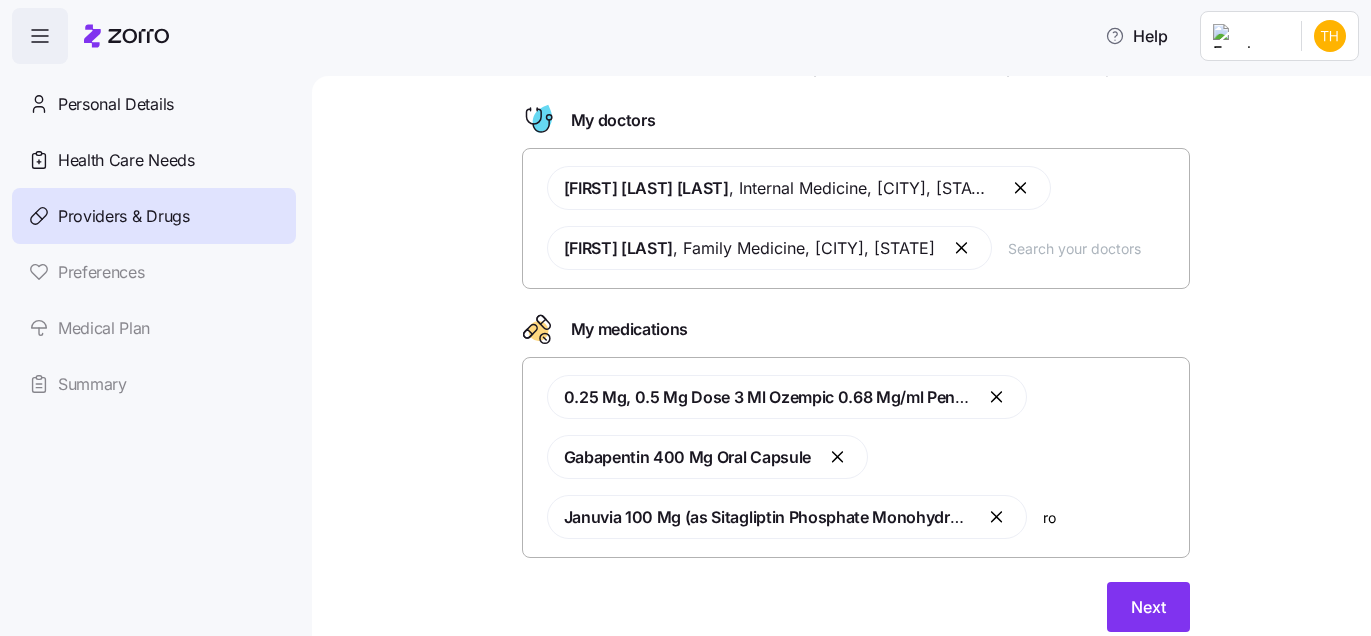 type on "r" 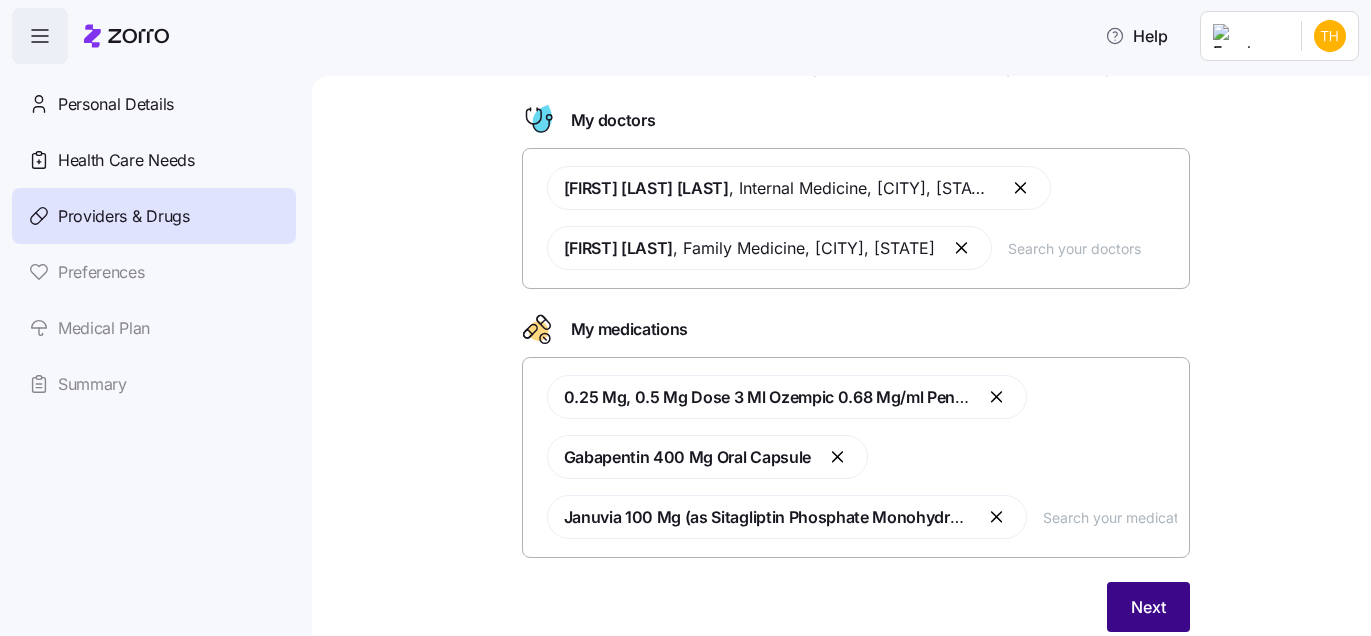 type 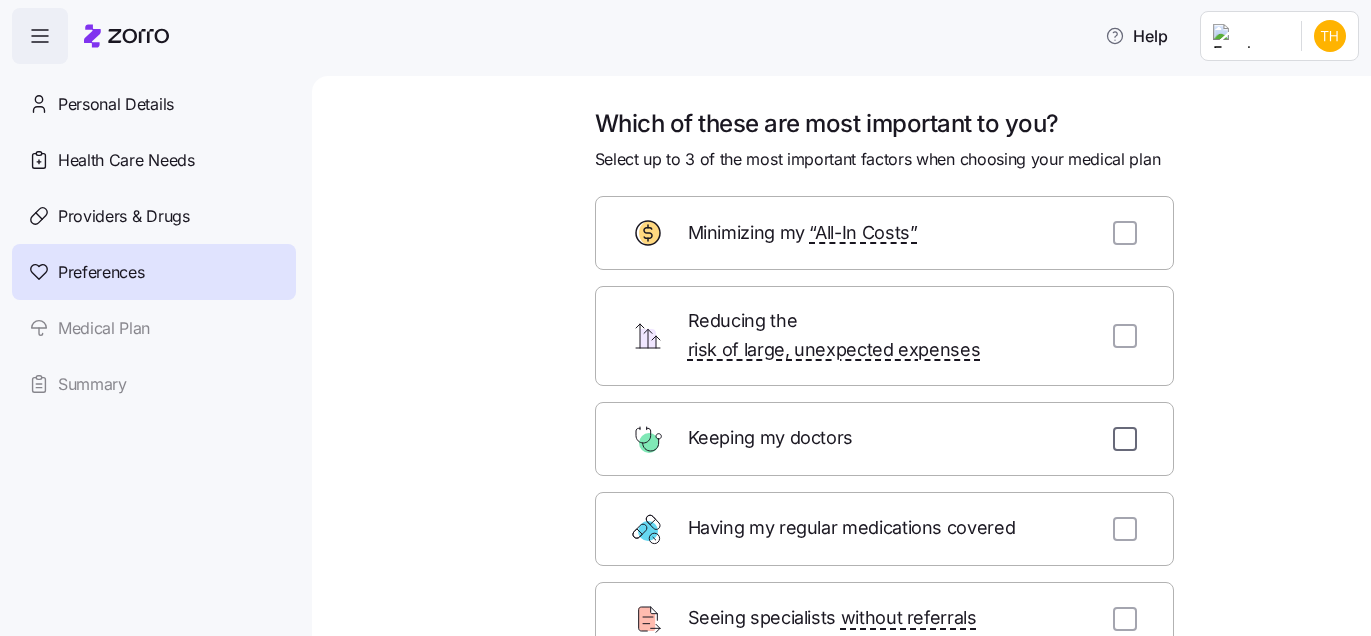 click at bounding box center (1125, 439) 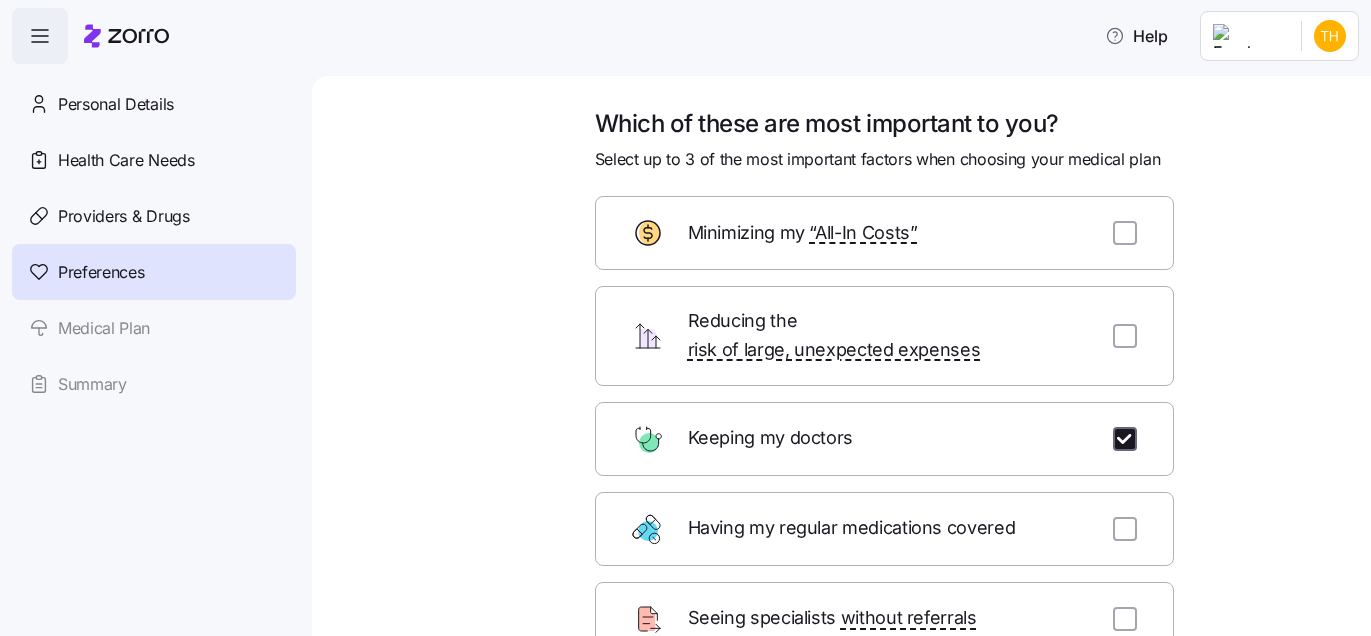 checkbox on "true" 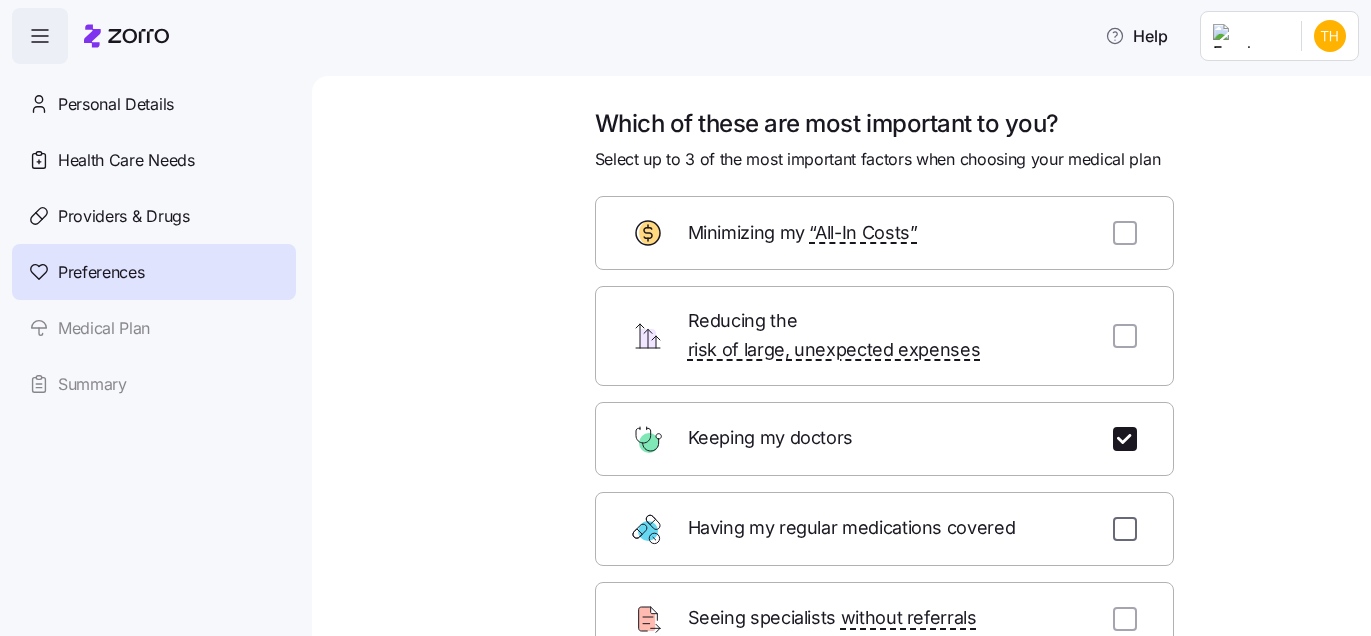 click at bounding box center (1125, 529) 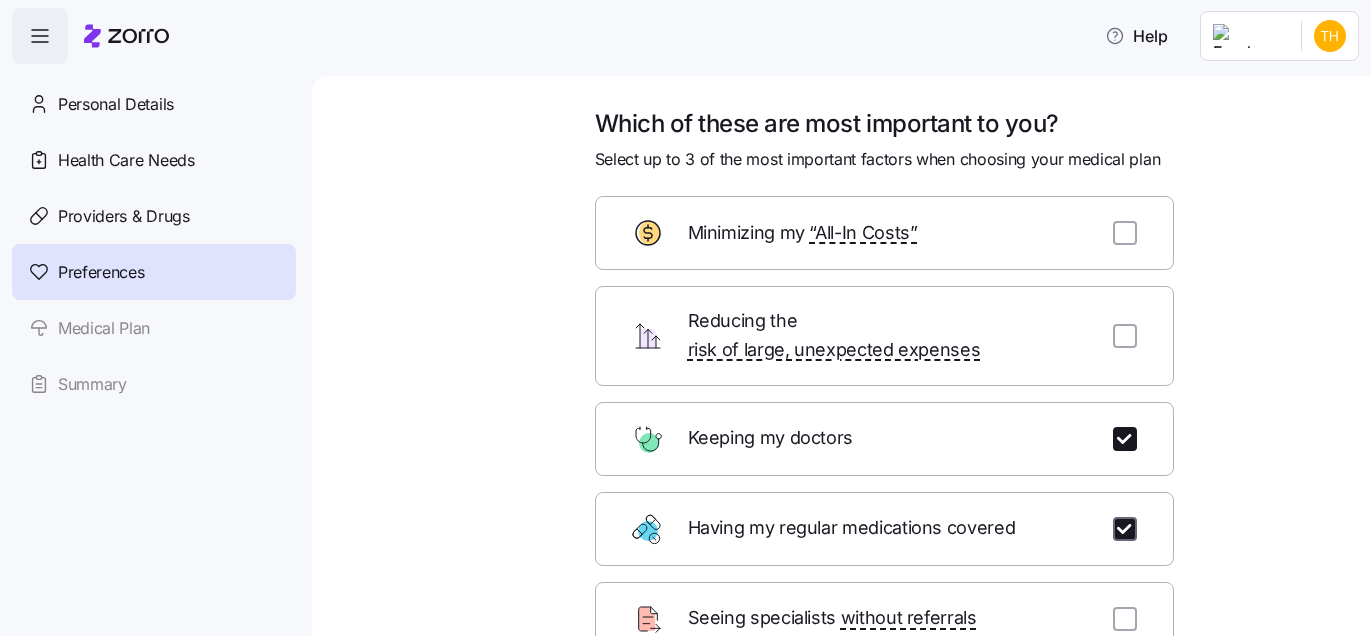 checkbox on "true" 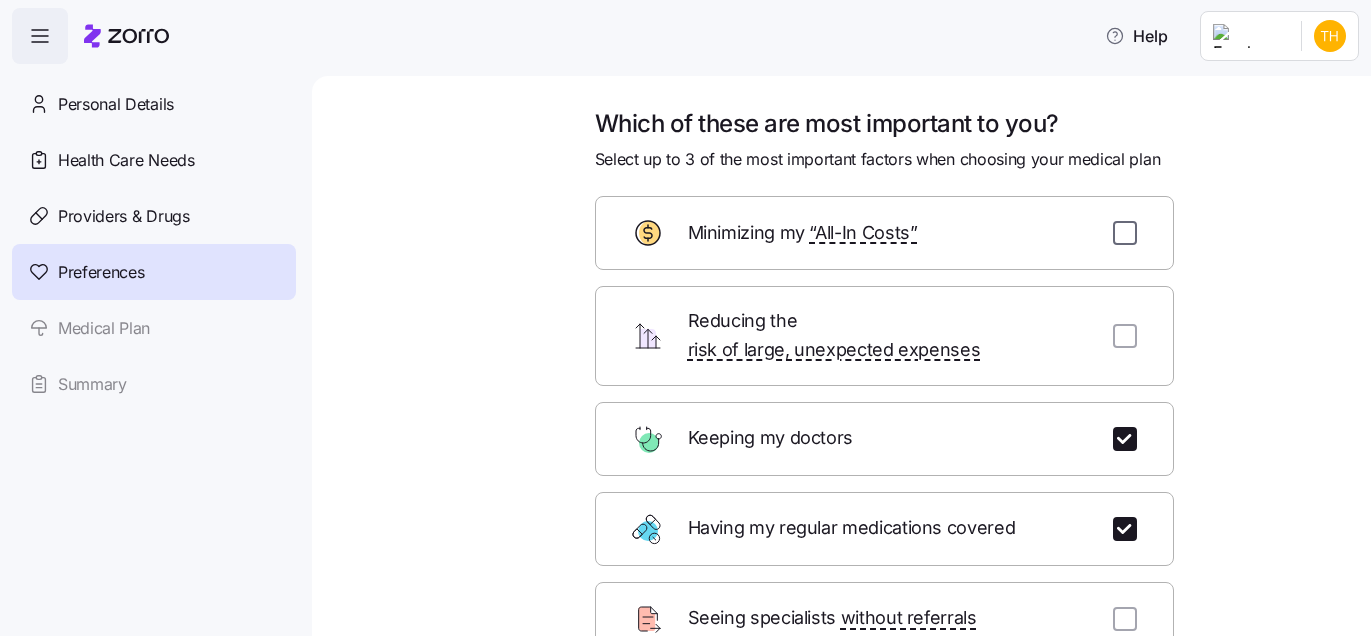 click at bounding box center (1125, 233) 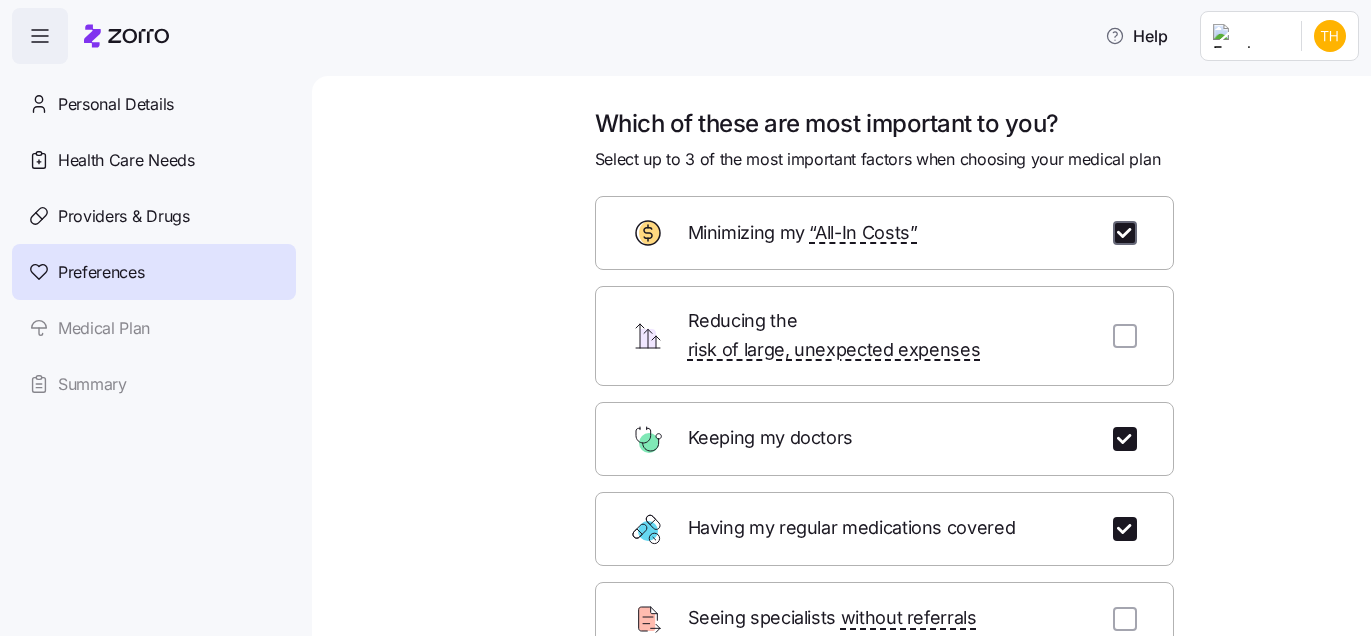checkbox on "true" 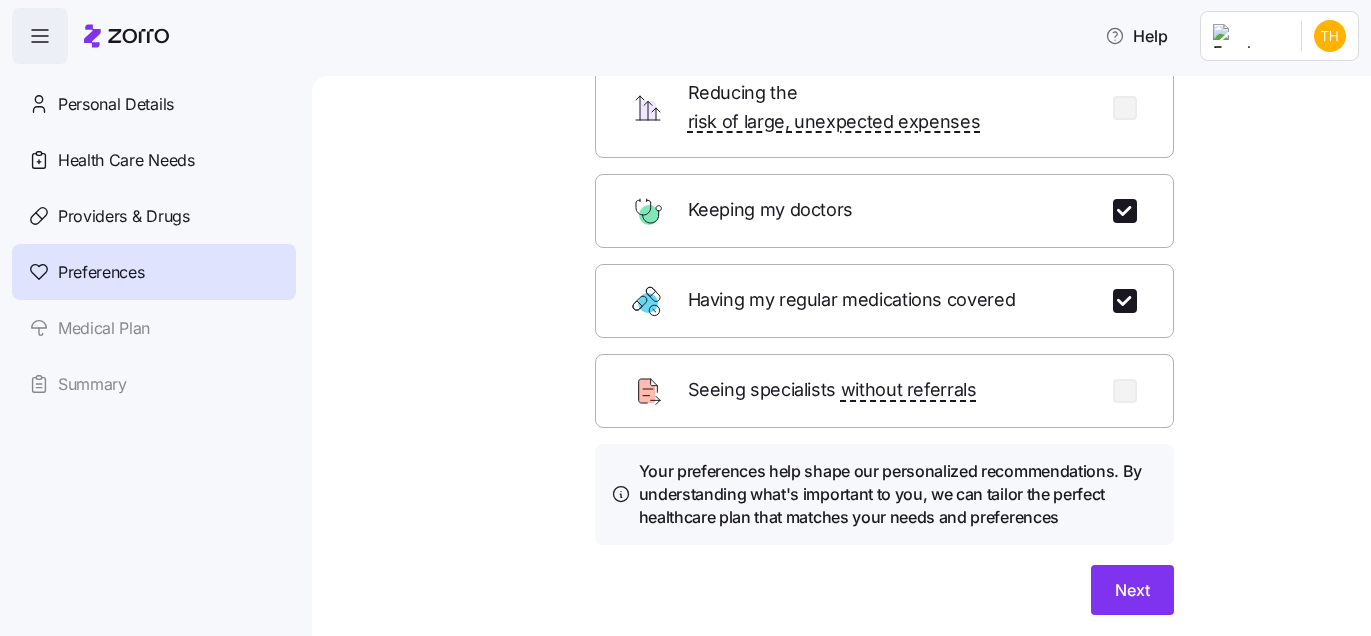 scroll, scrollTop: 229, scrollLeft: 0, axis: vertical 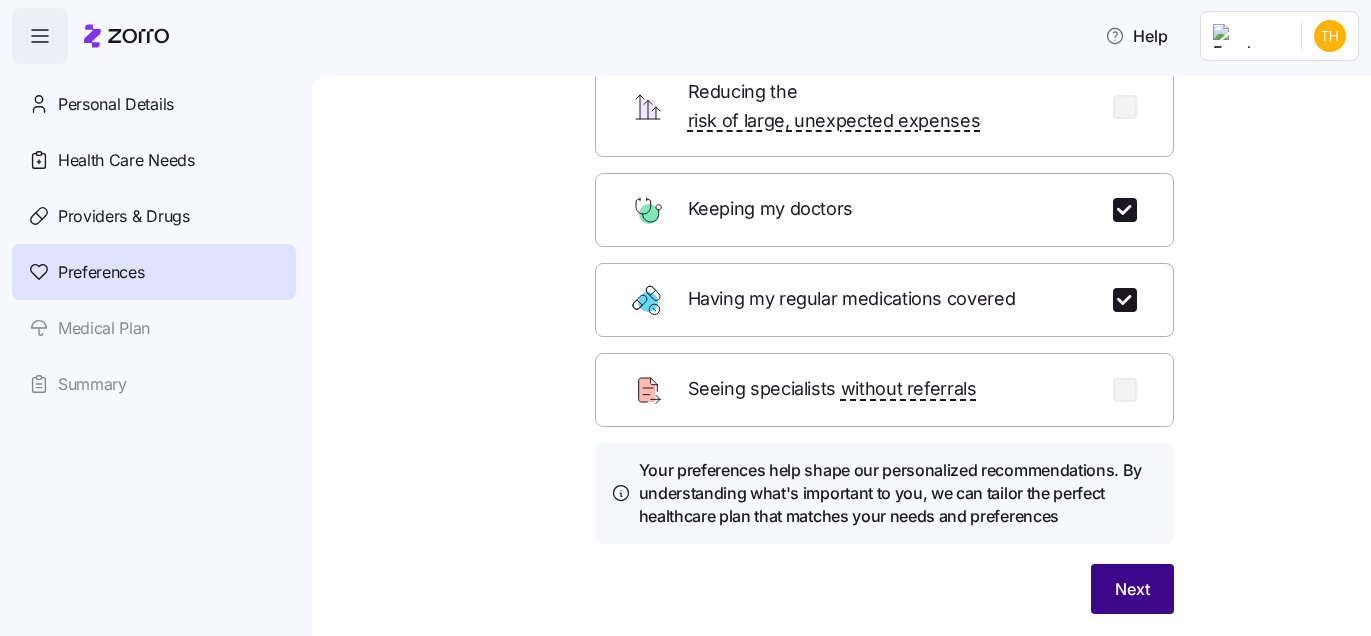click on "Next" at bounding box center (1132, 589) 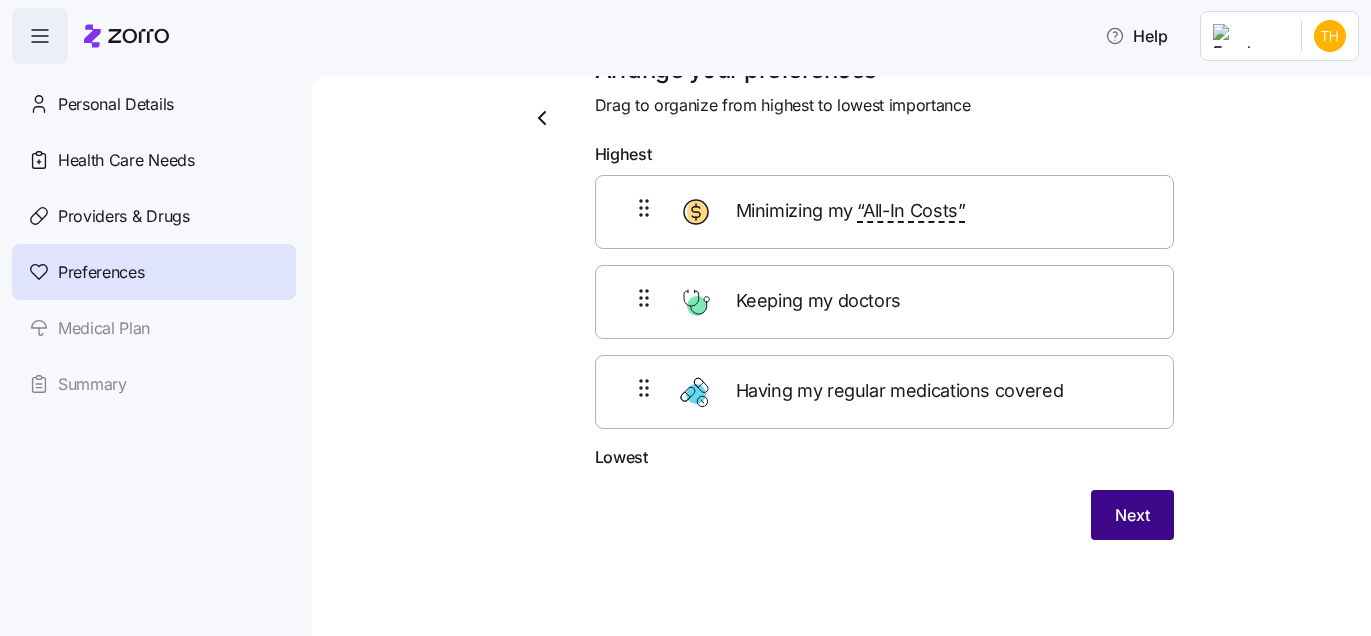 scroll, scrollTop: 51, scrollLeft: 0, axis: vertical 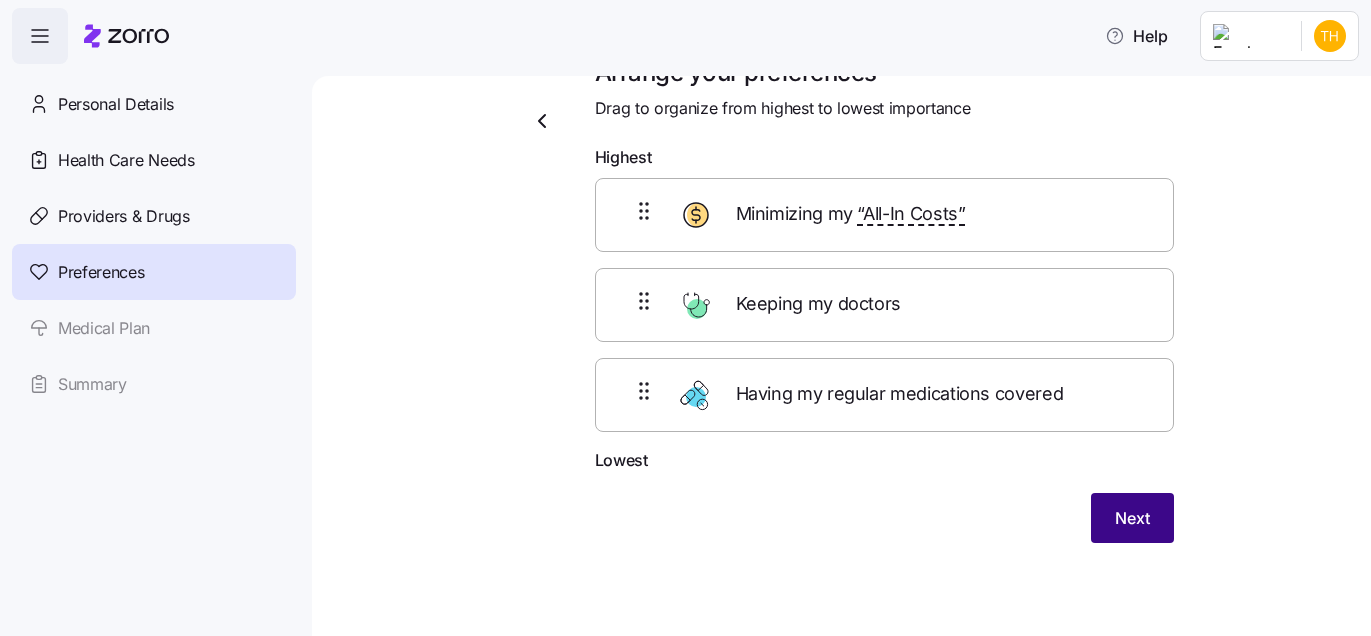 click on "Next" at bounding box center [1132, 518] 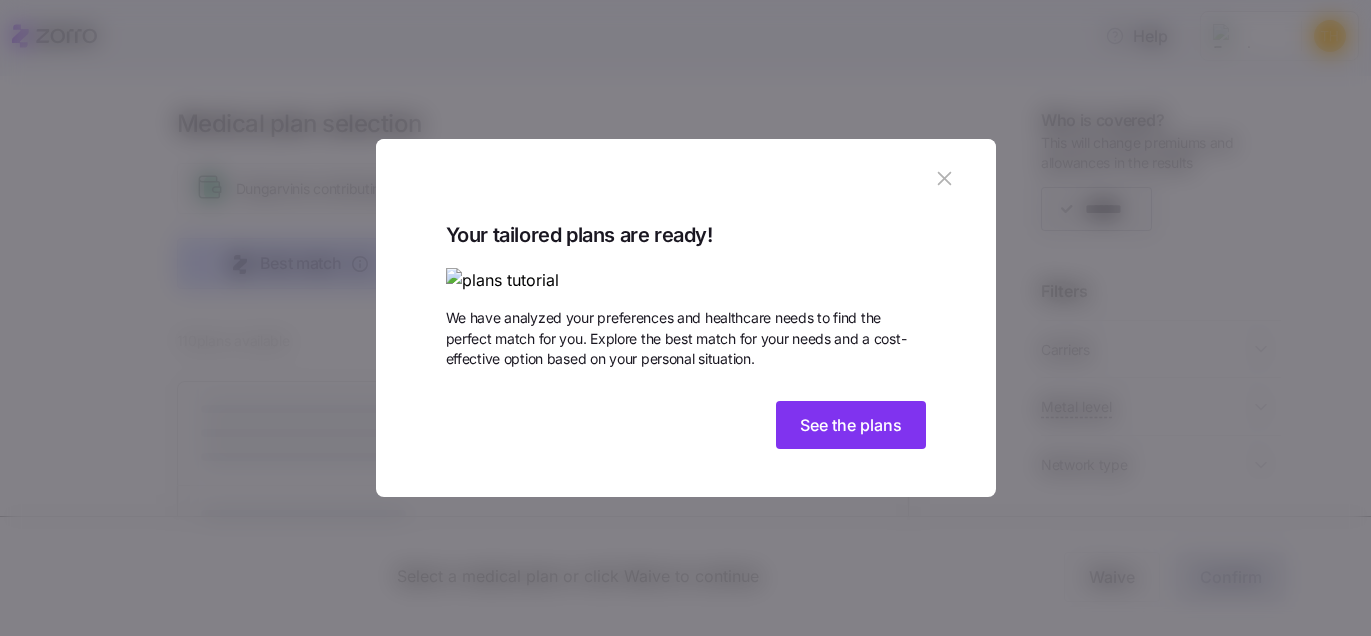 click at bounding box center (685, 318) 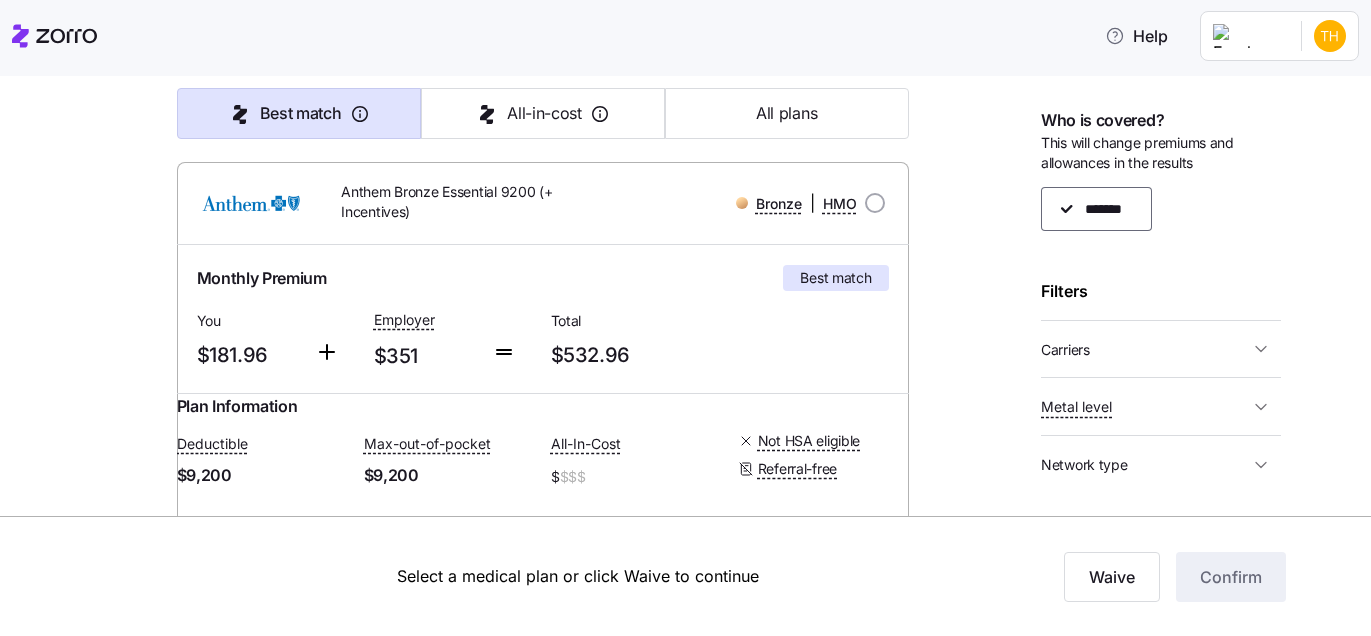 scroll, scrollTop: 192, scrollLeft: 0, axis: vertical 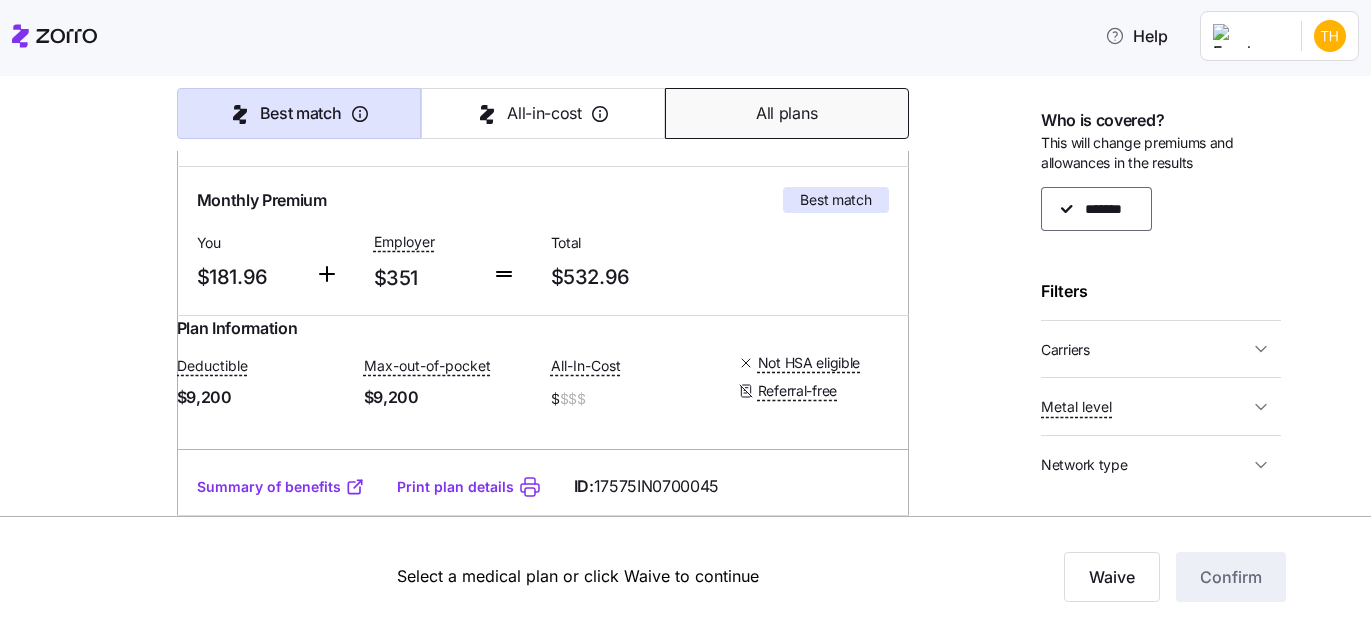 click on "All plans" at bounding box center [786, 113] 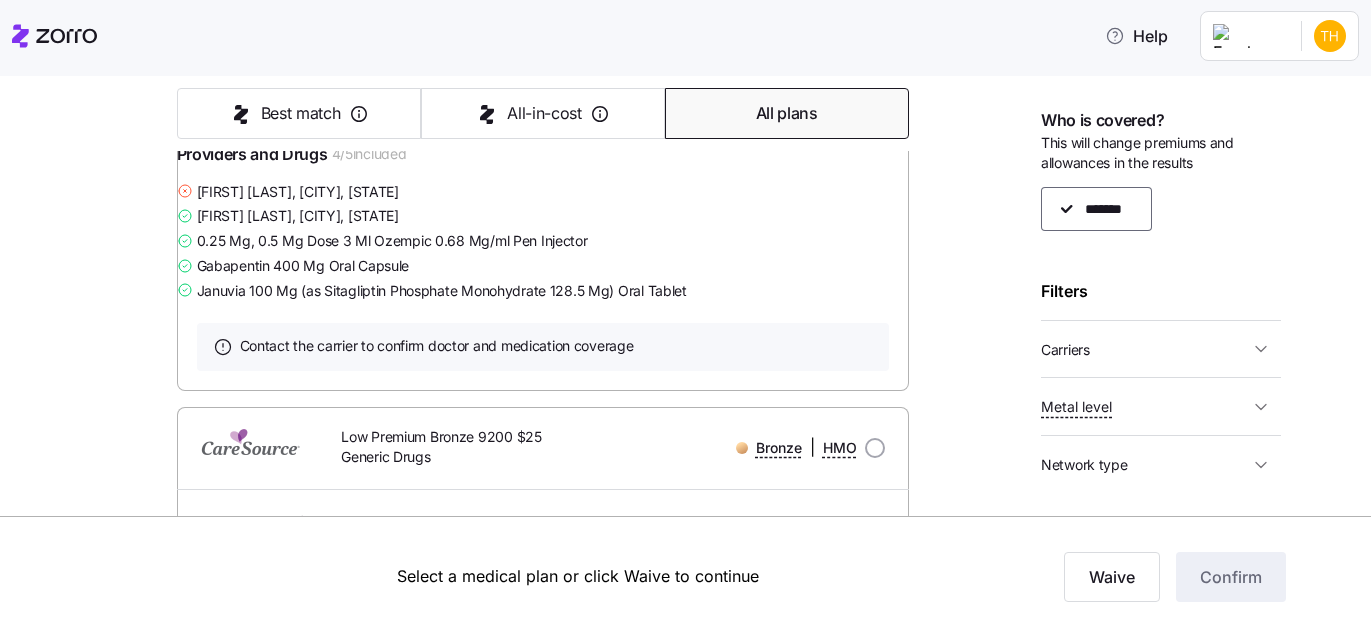 scroll, scrollTop: 4253, scrollLeft: 0, axis: vertical 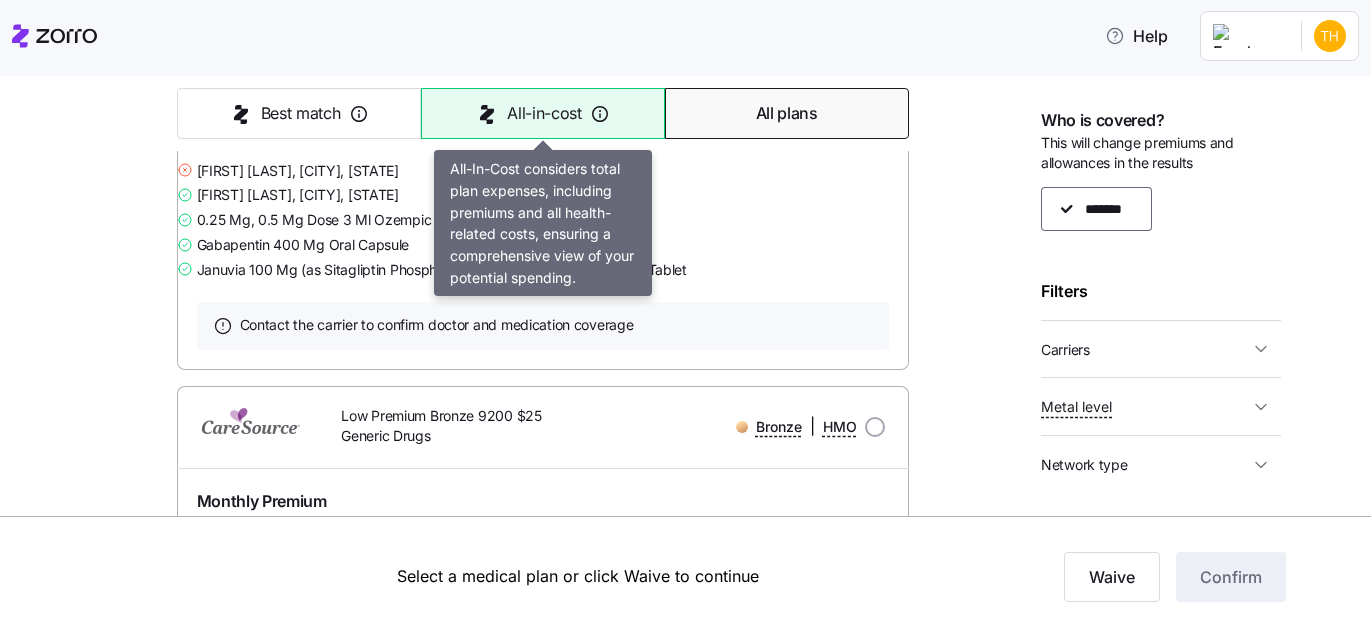 click on "All-in-cost" at bounding box center [544, 113] 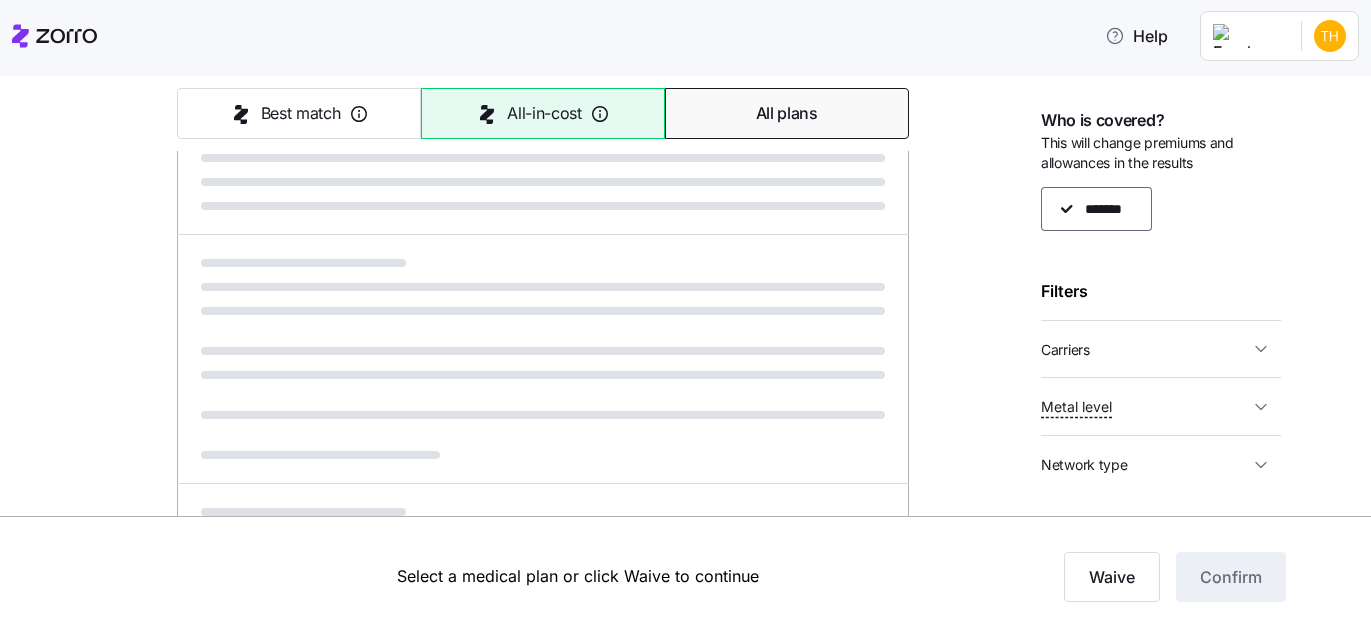 scroll, scrollTop: 1139, scrollLeft: 0, axis: vertical 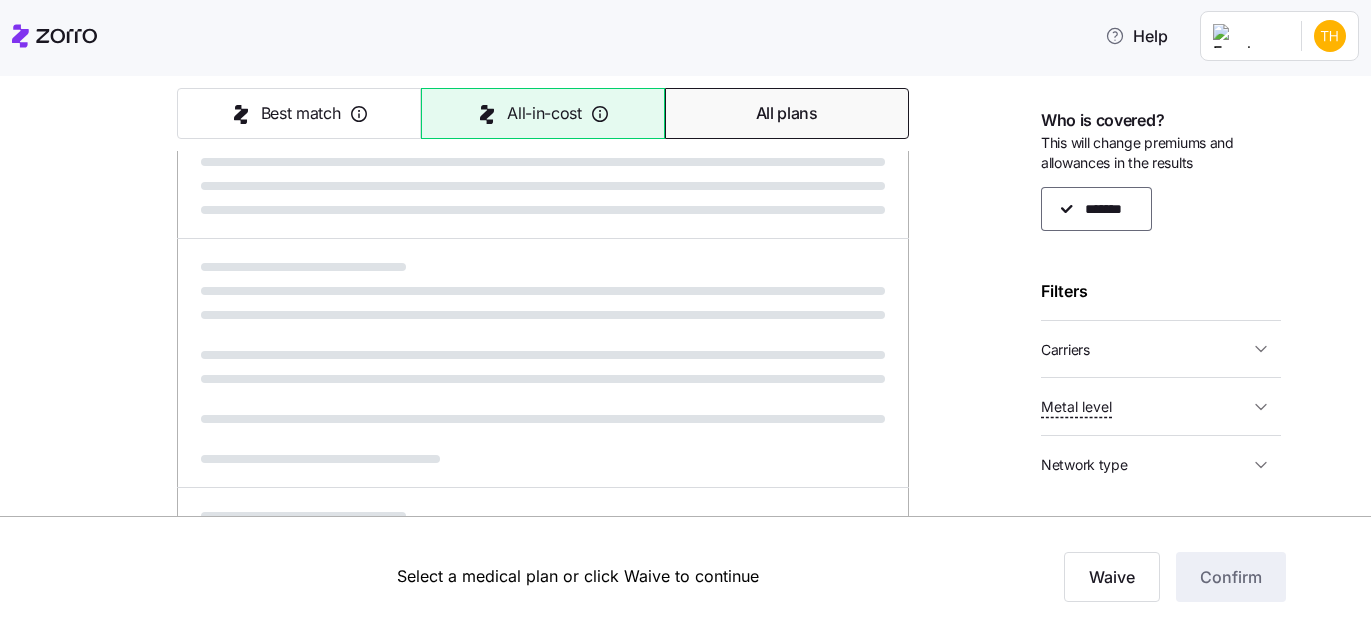 type on "All-in-cost" 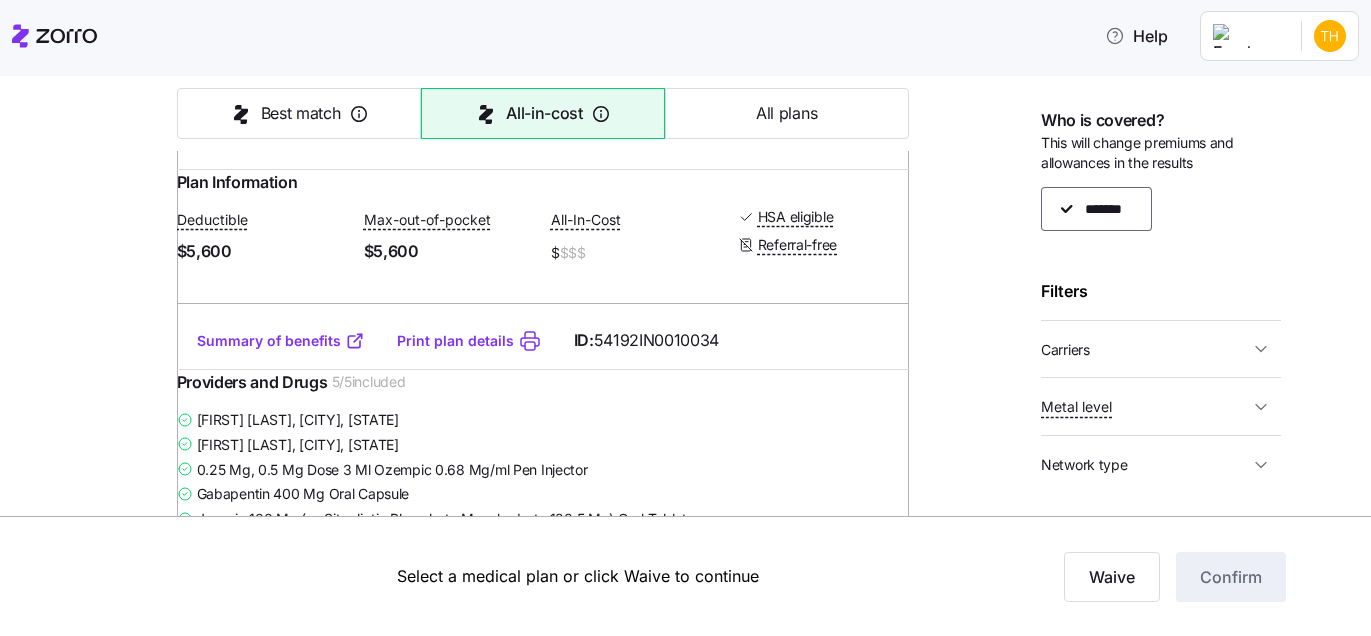 scroll, scrollTop: 4253, scrollLeft: 0, axis: vertical 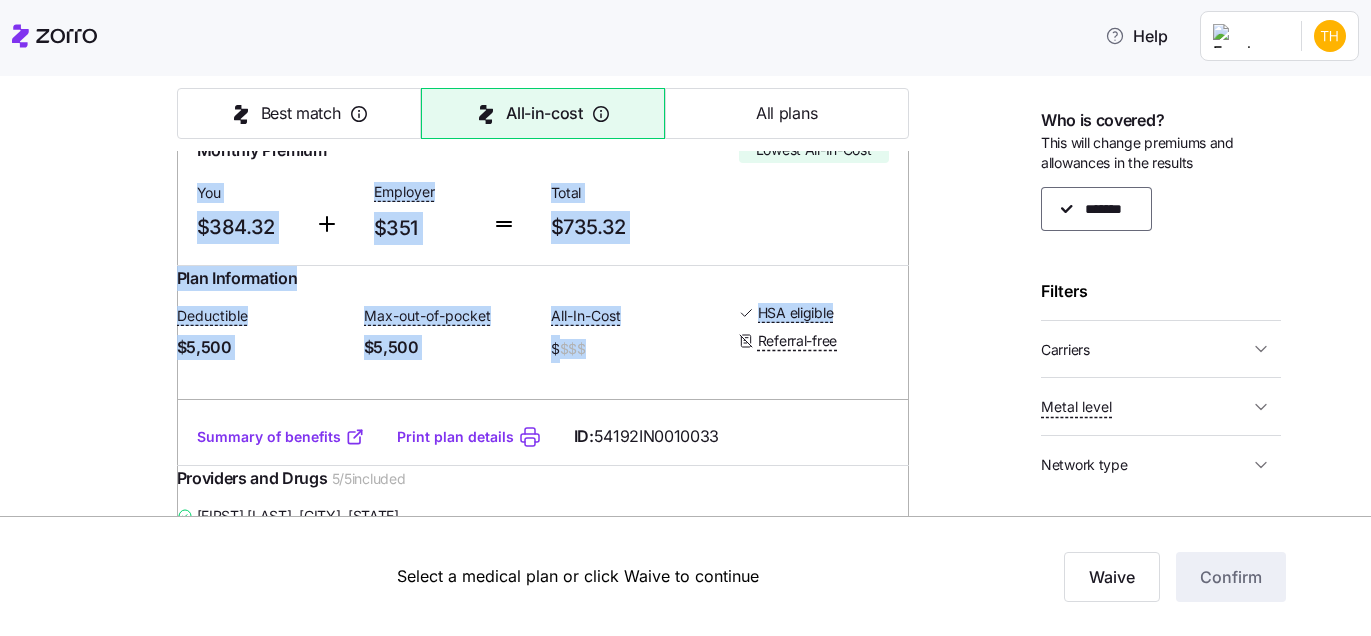 drag, startPoint x: 876, startPoint y: 324, endPoint x: 1338, endPoint y: 172, distance: 486.362 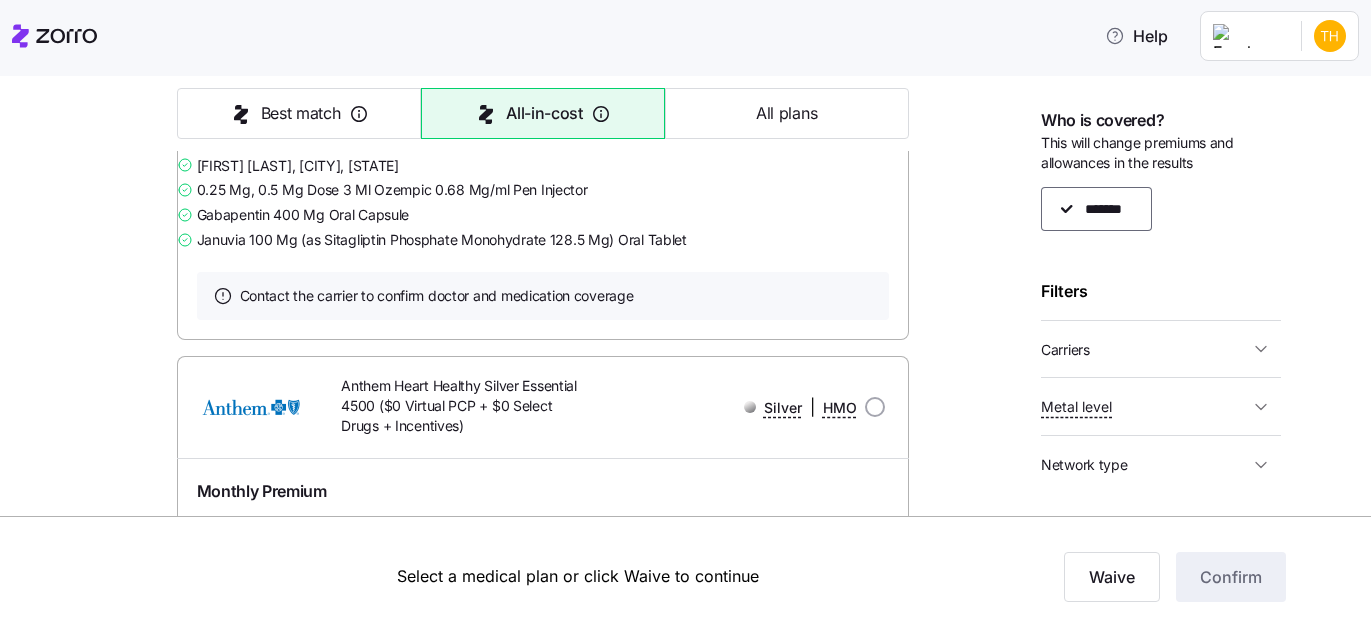scroll, scrollTop: 5689, scrollLeft: 0, axis: vertical 